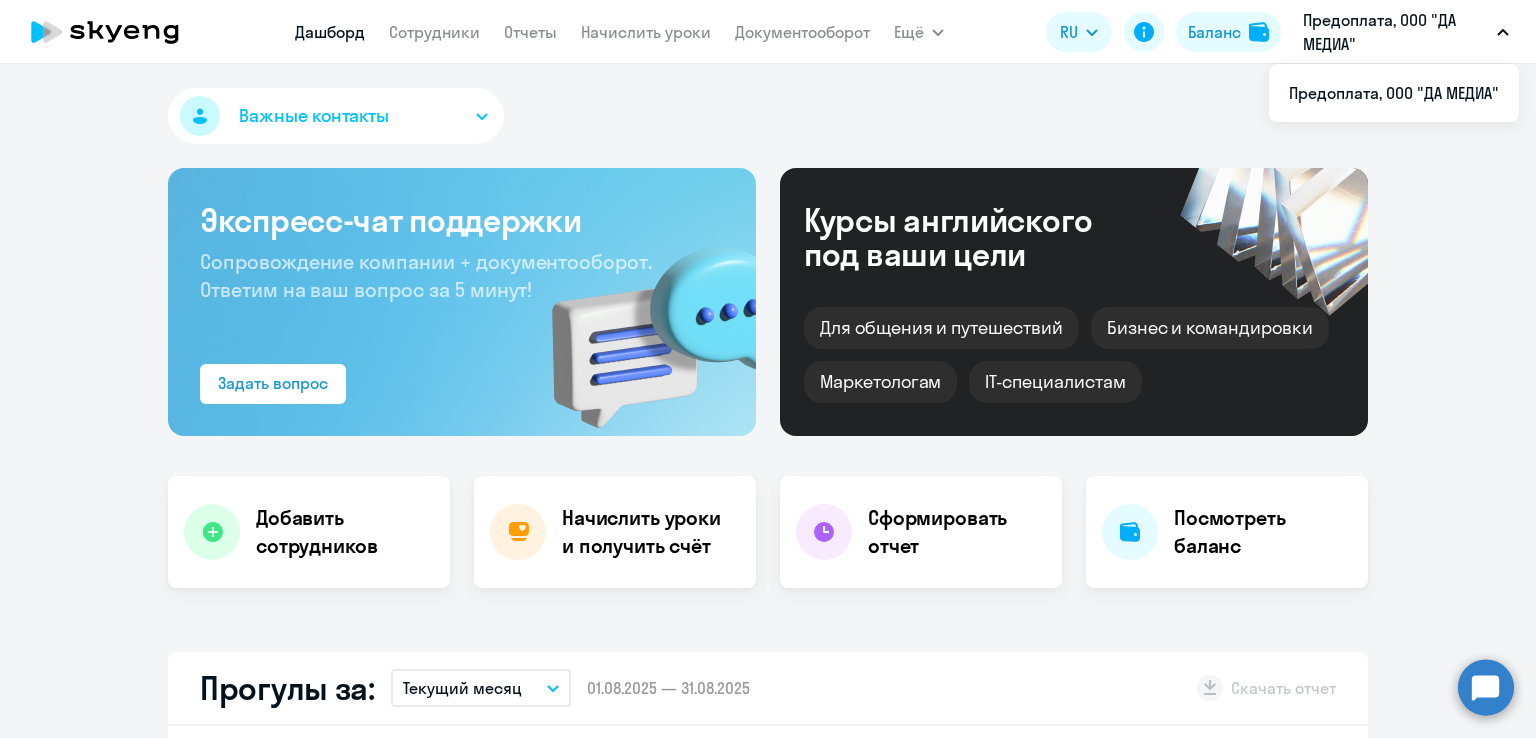 select on "30" 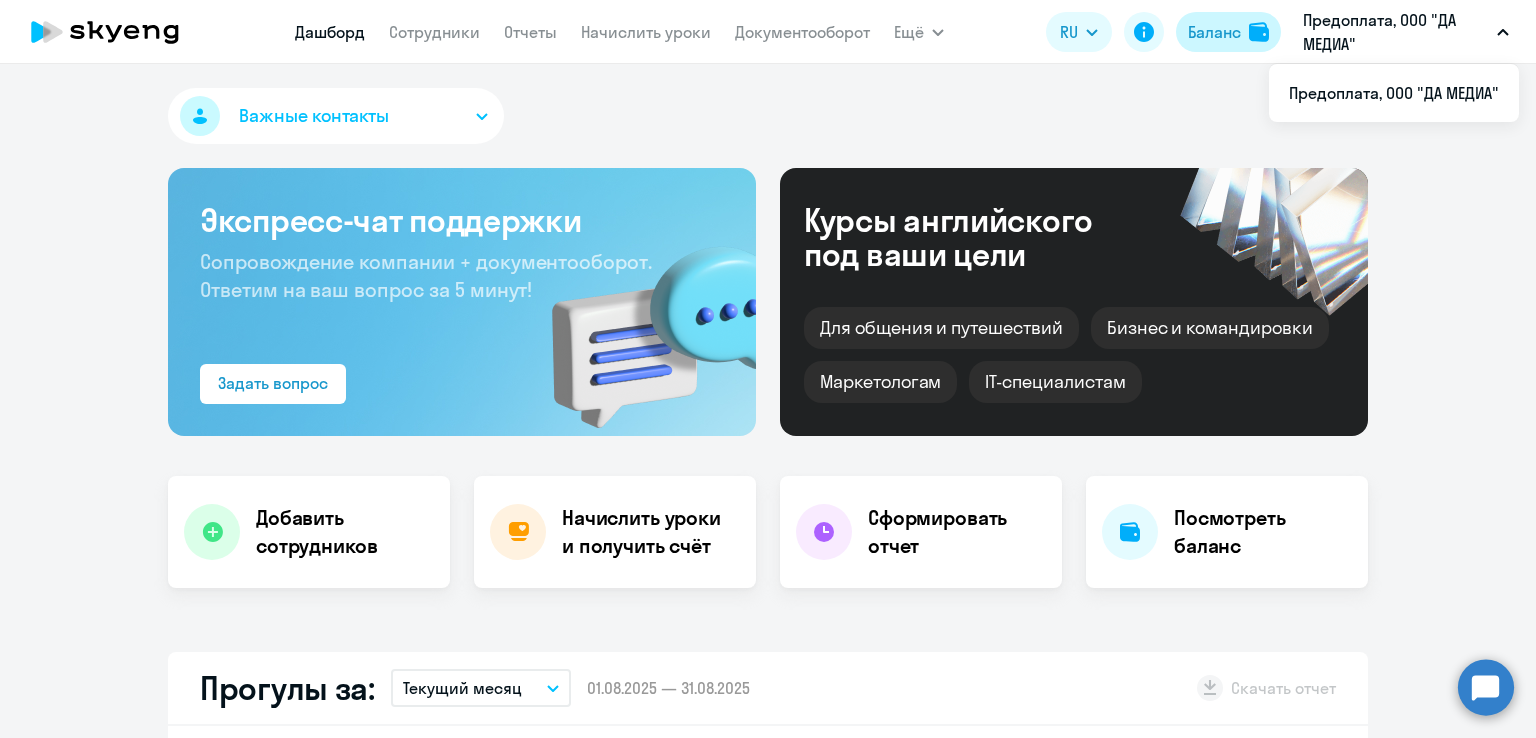 scroll, scrollTop: 0, scrollLeft: 0, axis: both 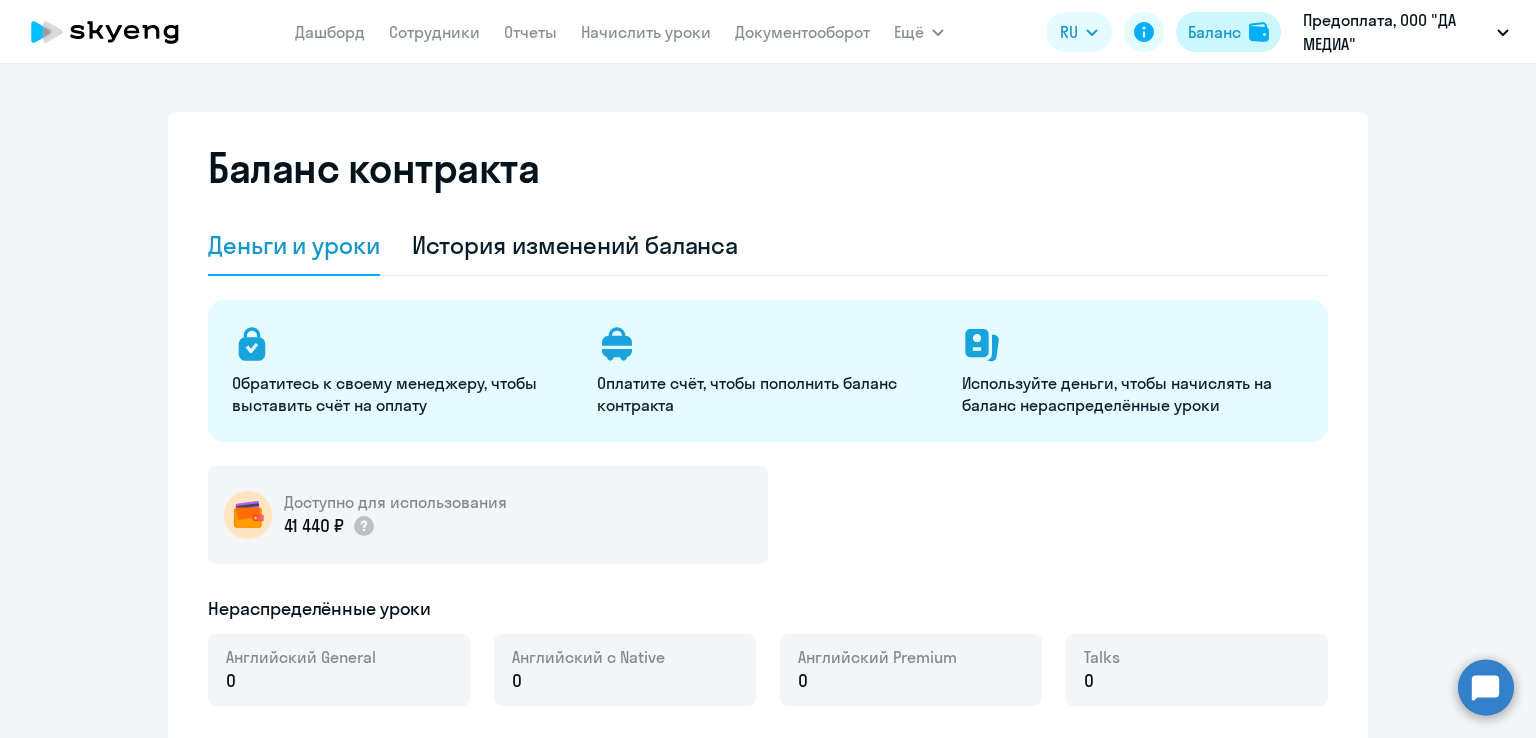 select on "english_adult_not_native_speaker" 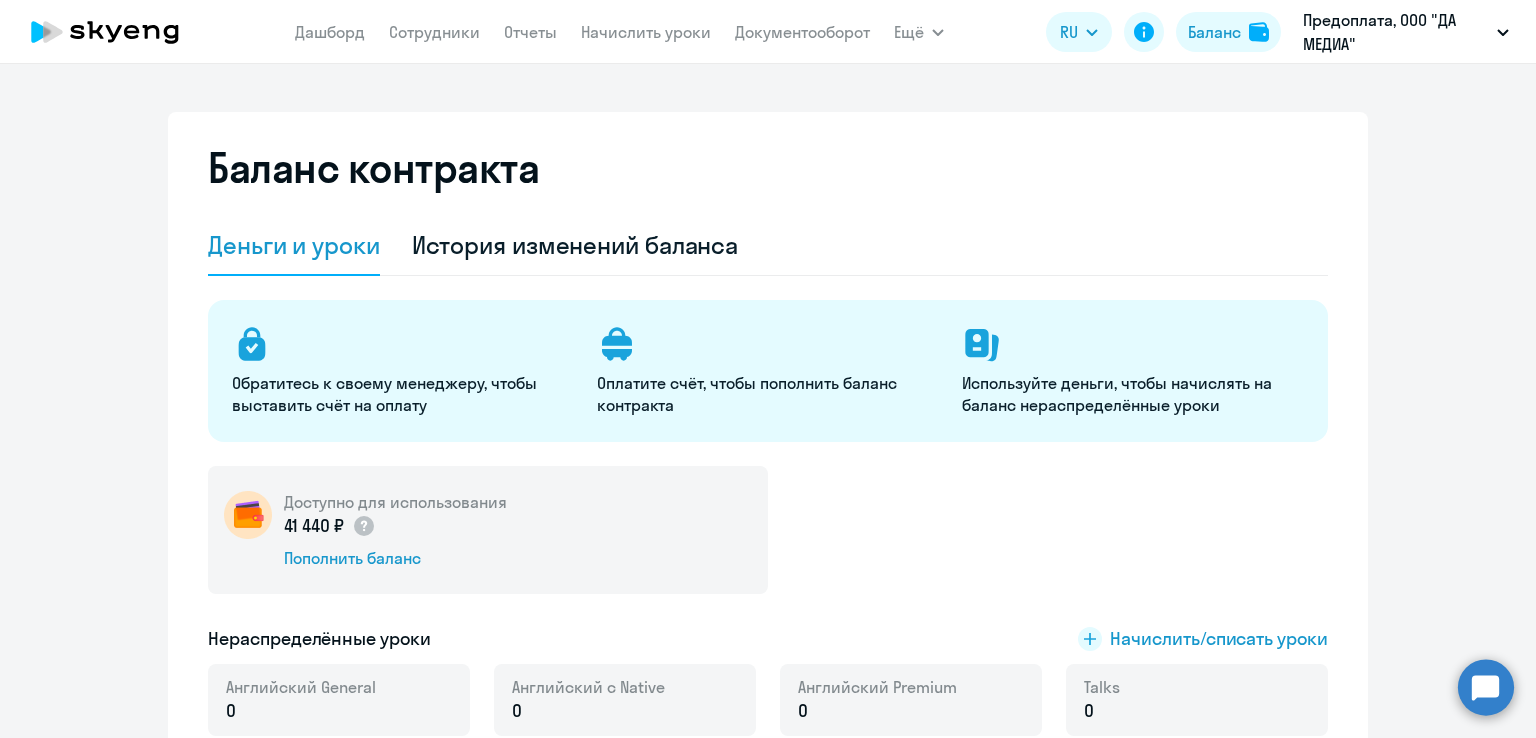 scroll, scrollTop: 200, scrollLeft: 0, axis: vertical 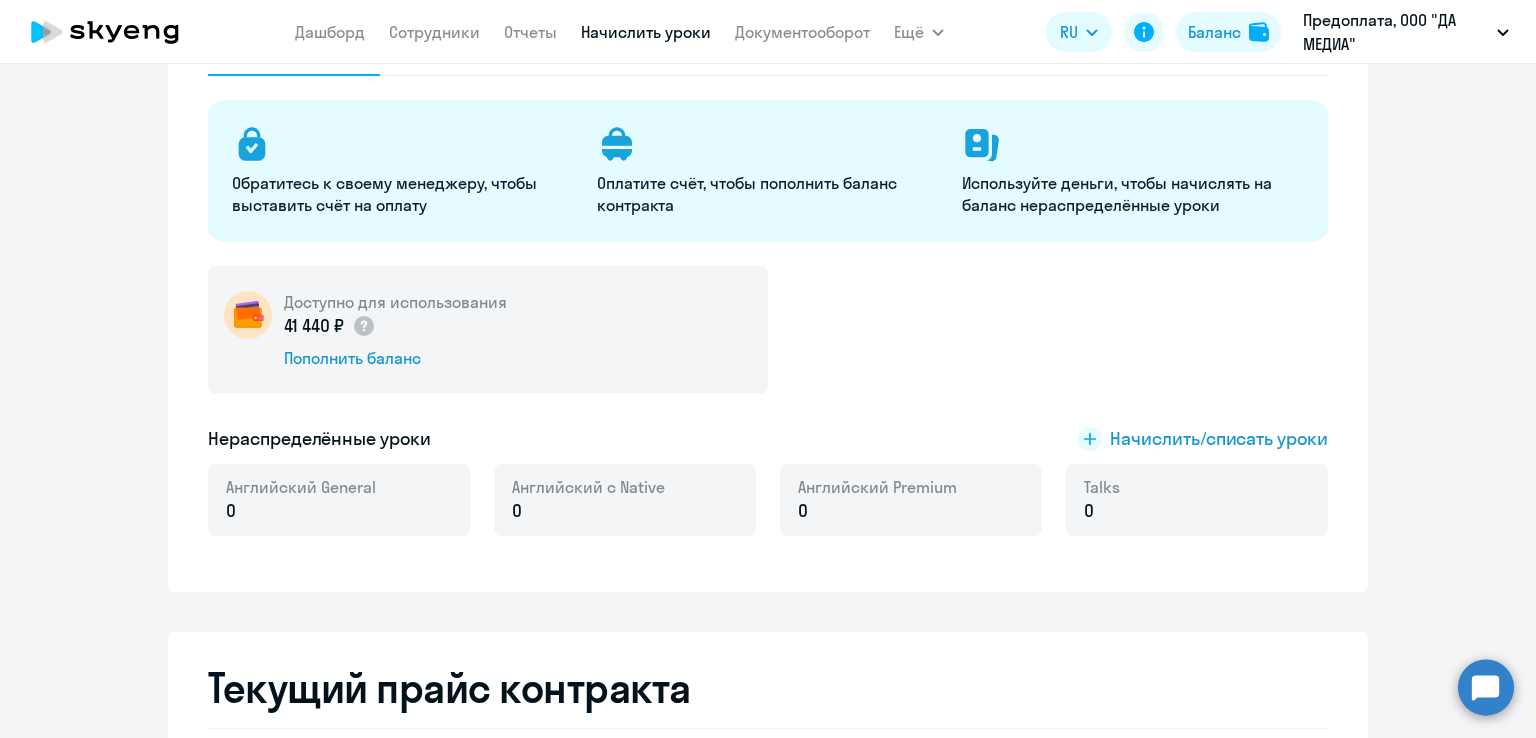 click on "Начислить уроки" at bounding box center [646, 32] 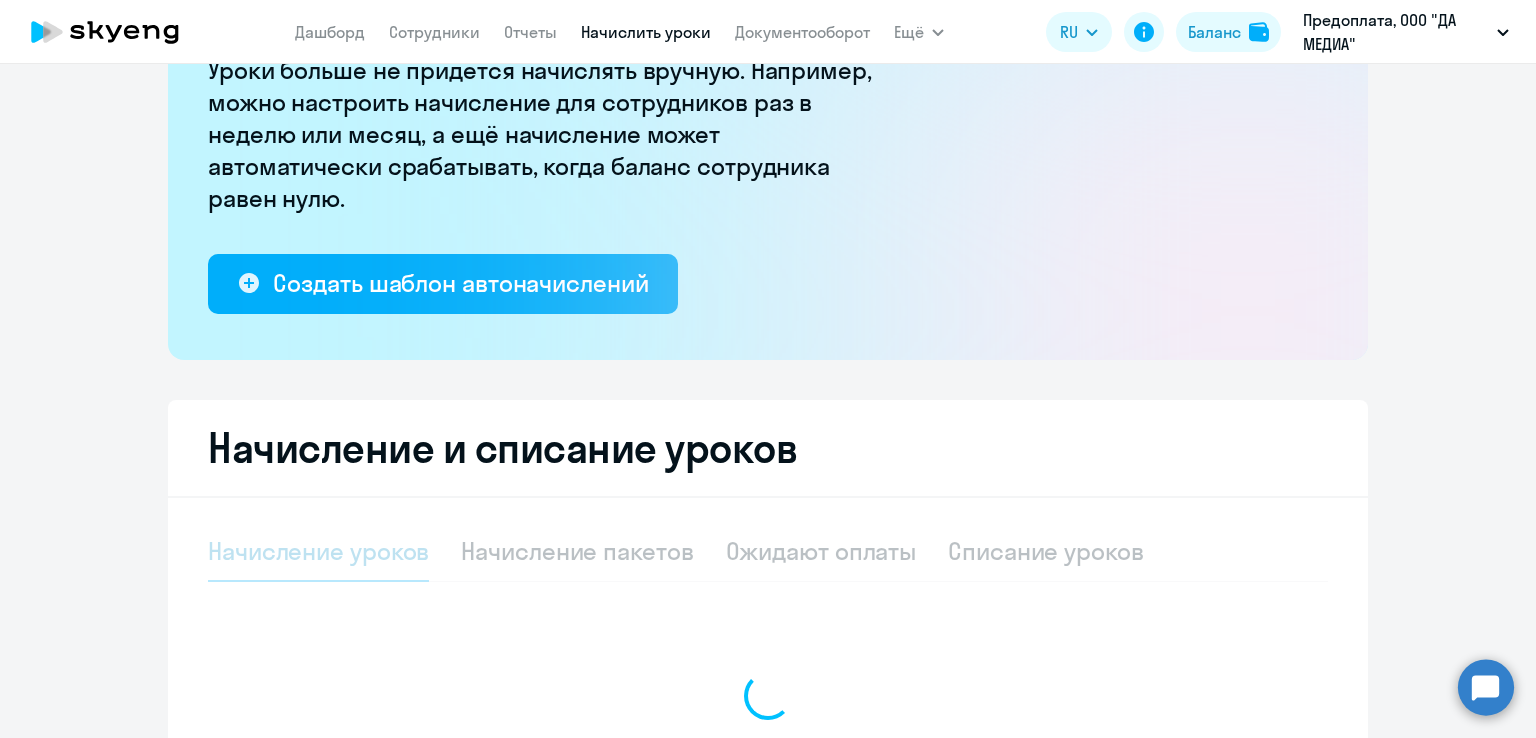 select on "10" 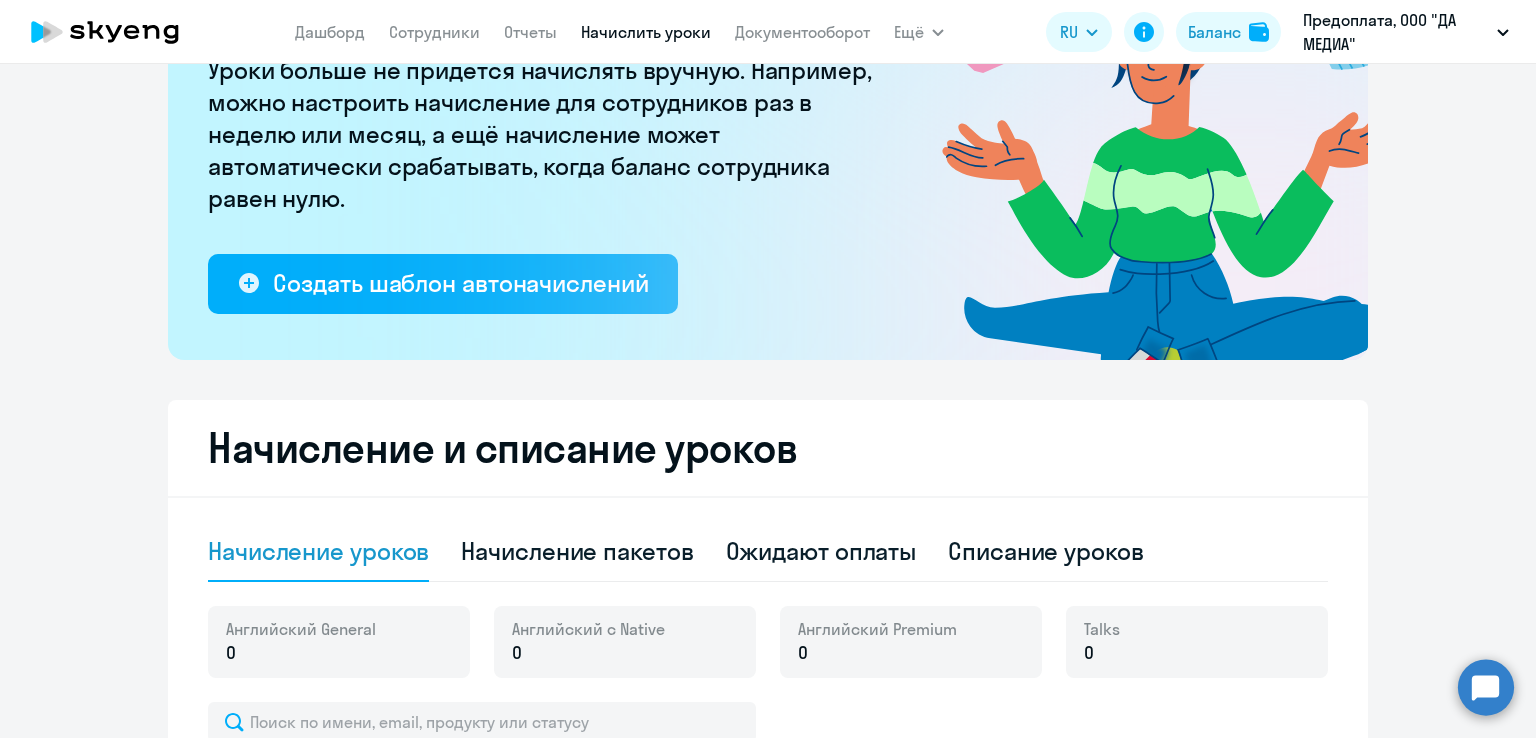 scroll, scrollTop: 500, scrollLeft: 0, axis: vertical 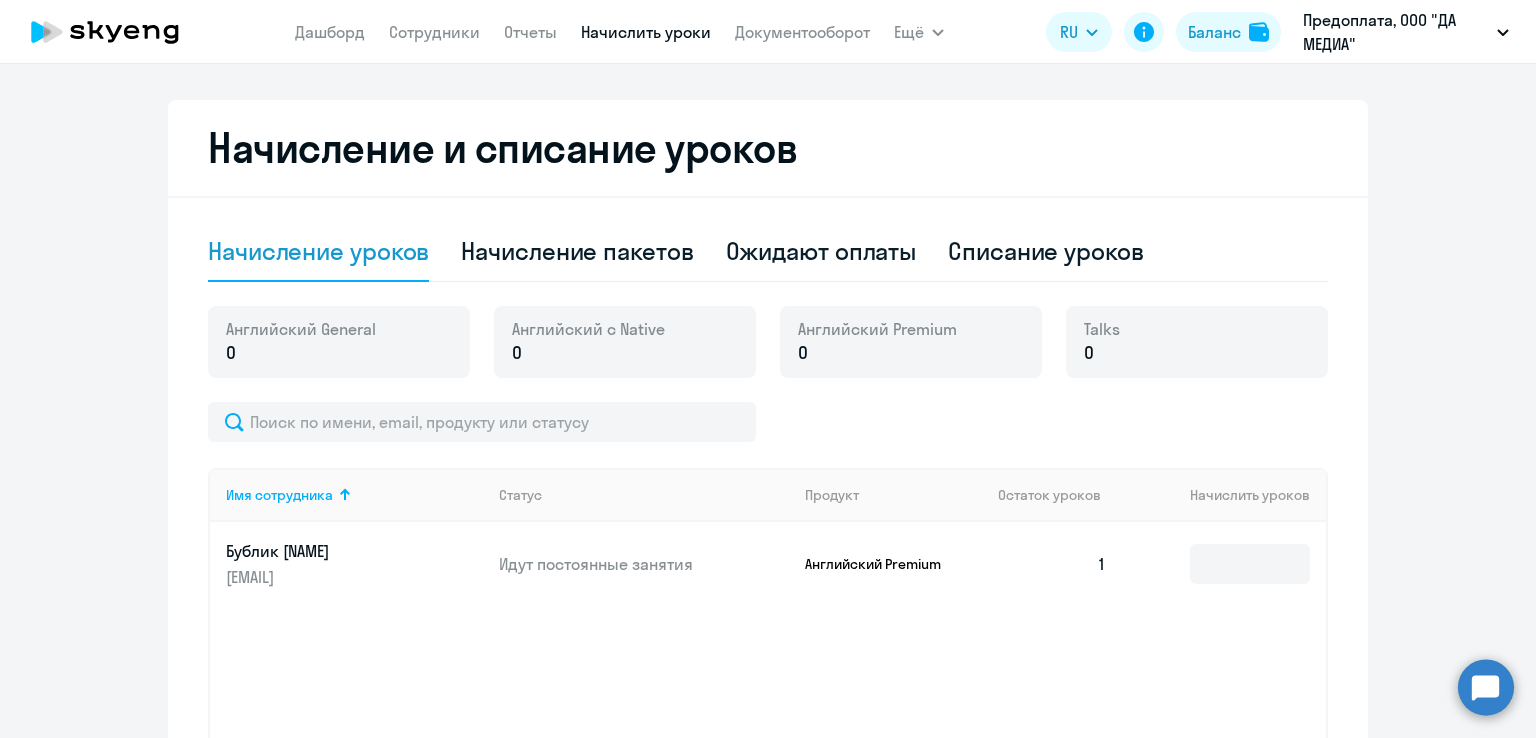 click on "0" 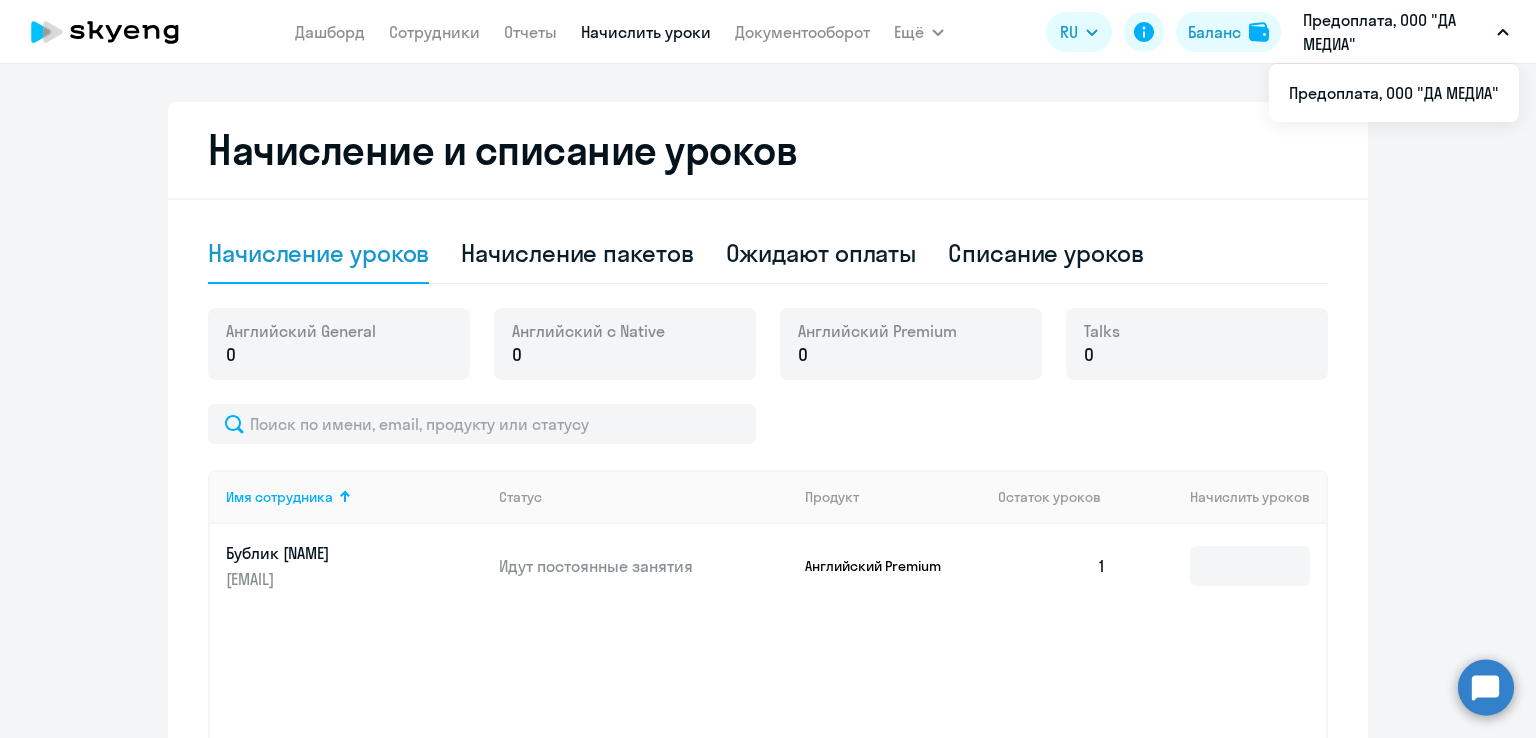 scroll, scrollTop: 0, scrollLeft: 0, axis: both 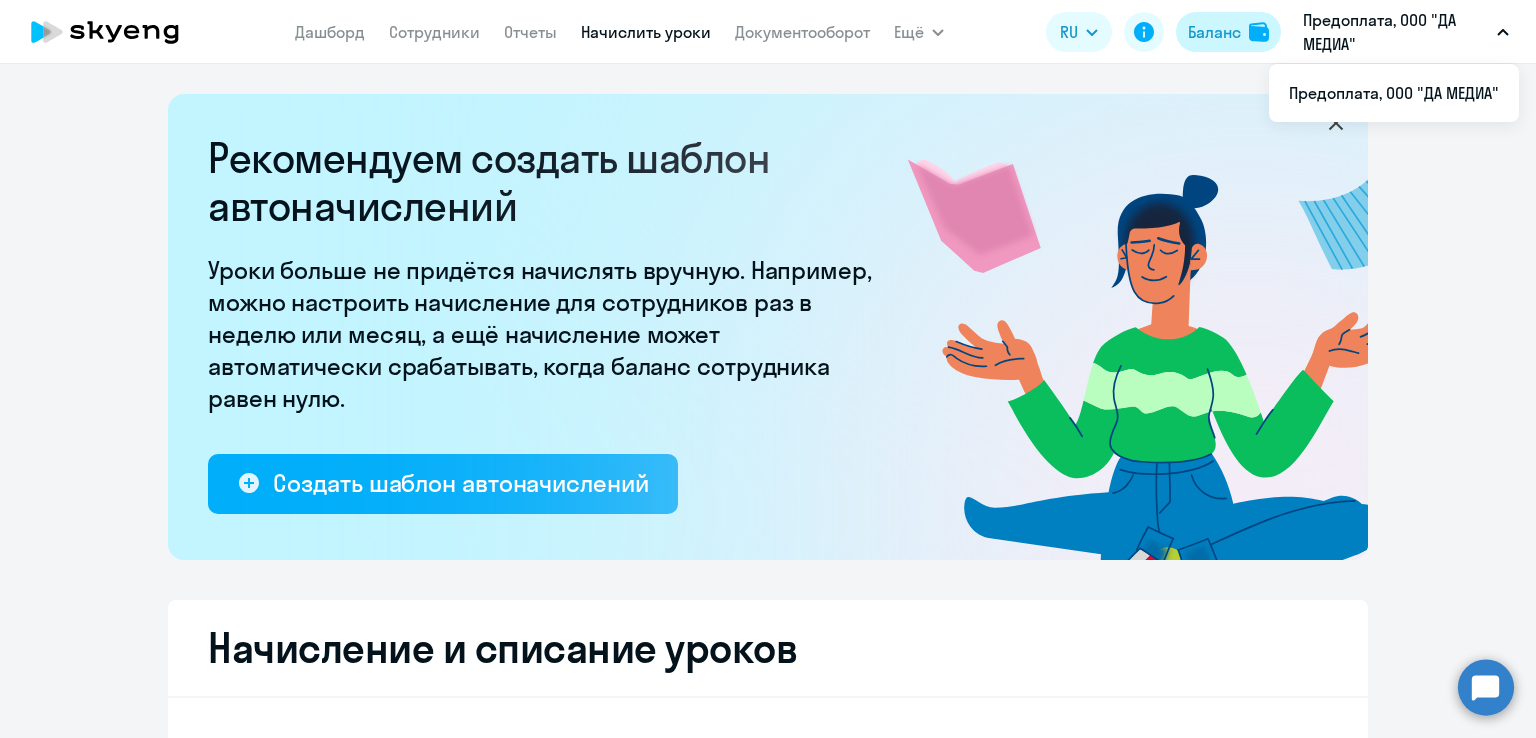 click on "Баланс" 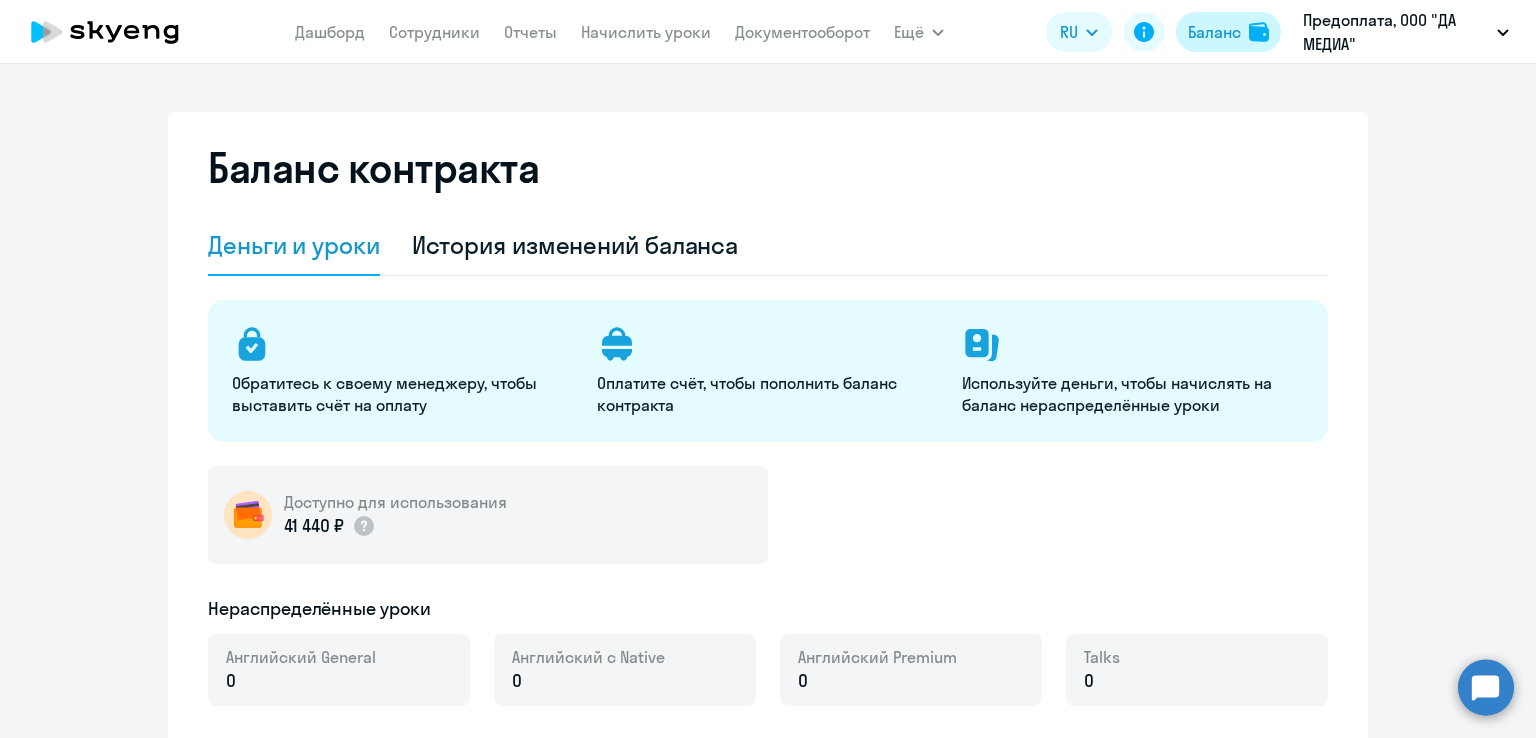 select on "english_adult_not_native_speaker" 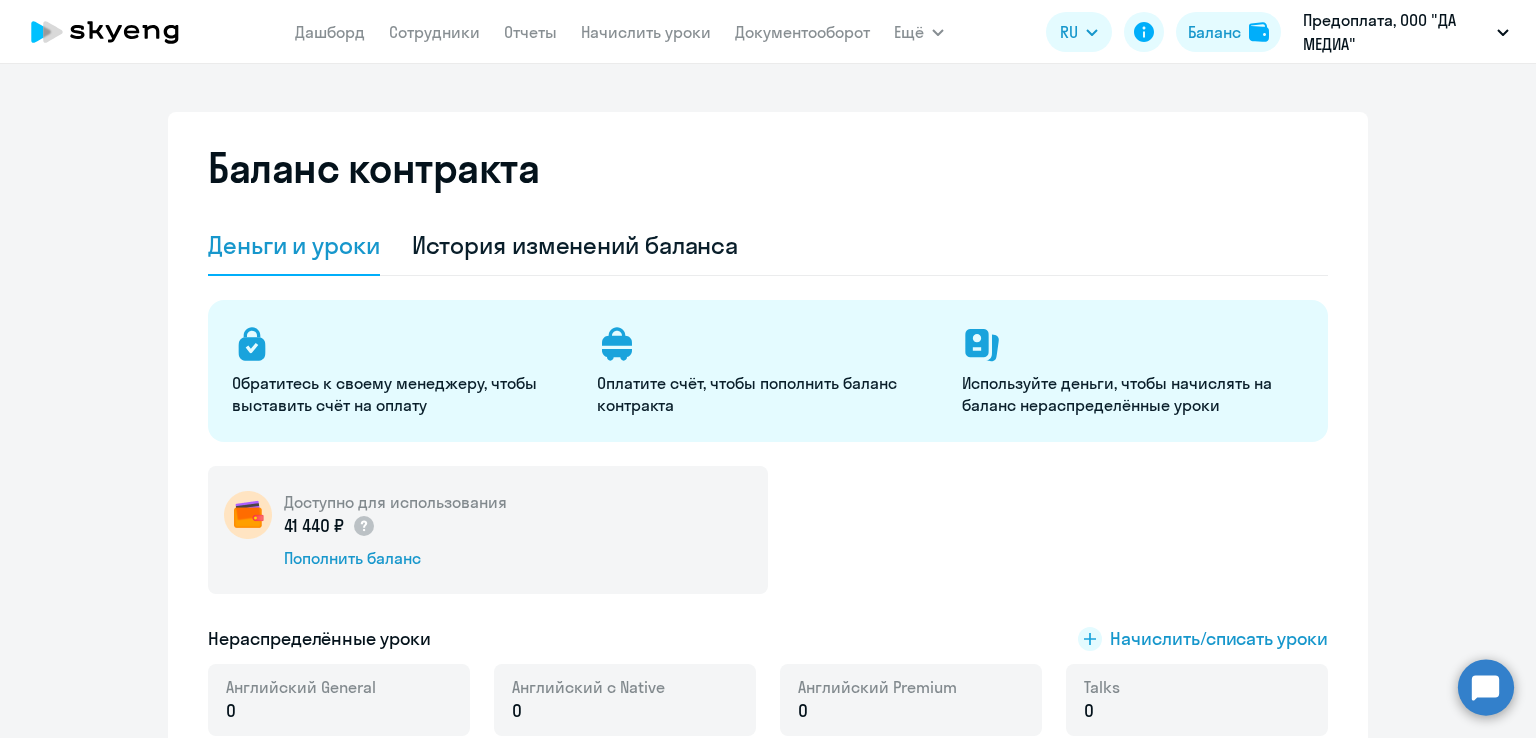 scroll, scrollTop: 300, scrollLeft: 0, axis: vertical 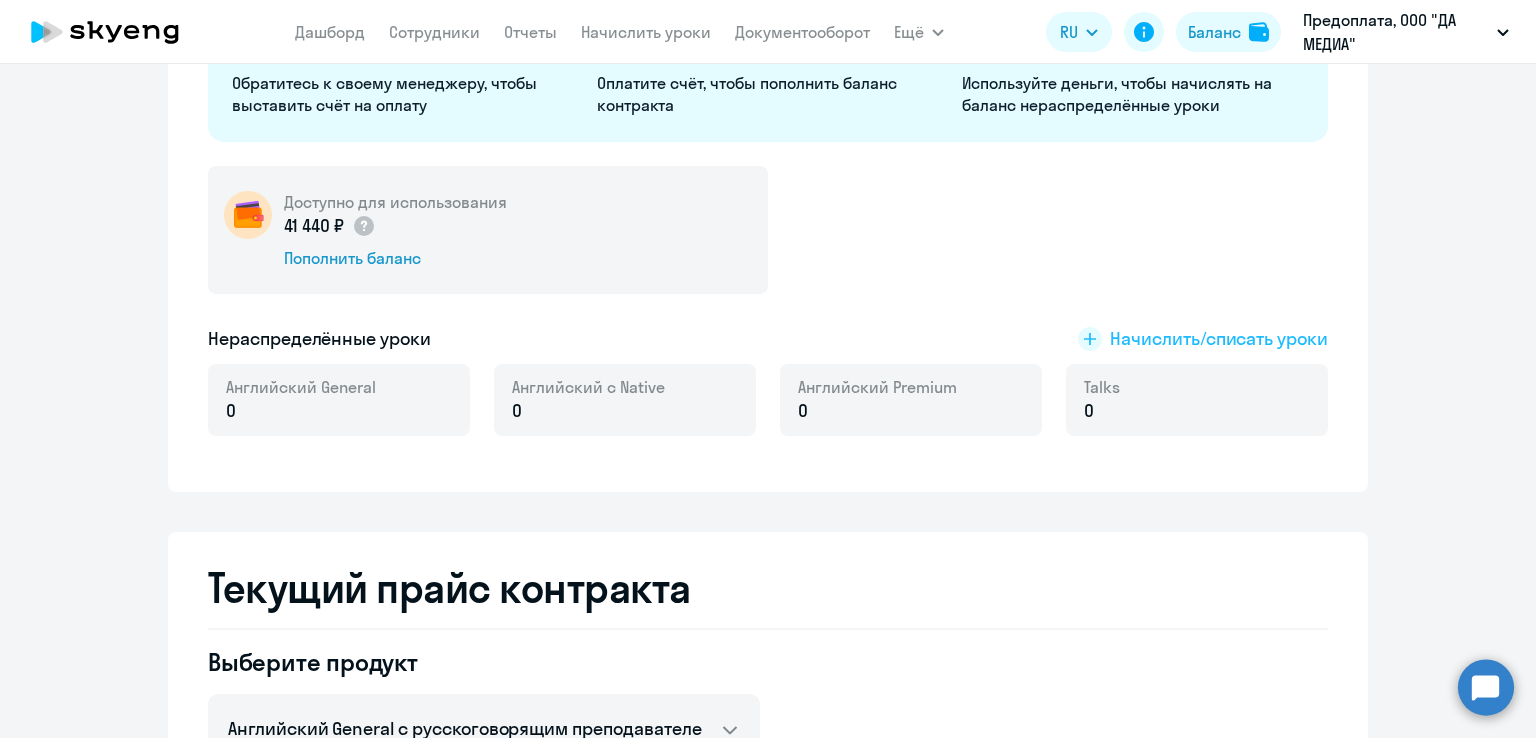 click on "Начислить/списать уроки" 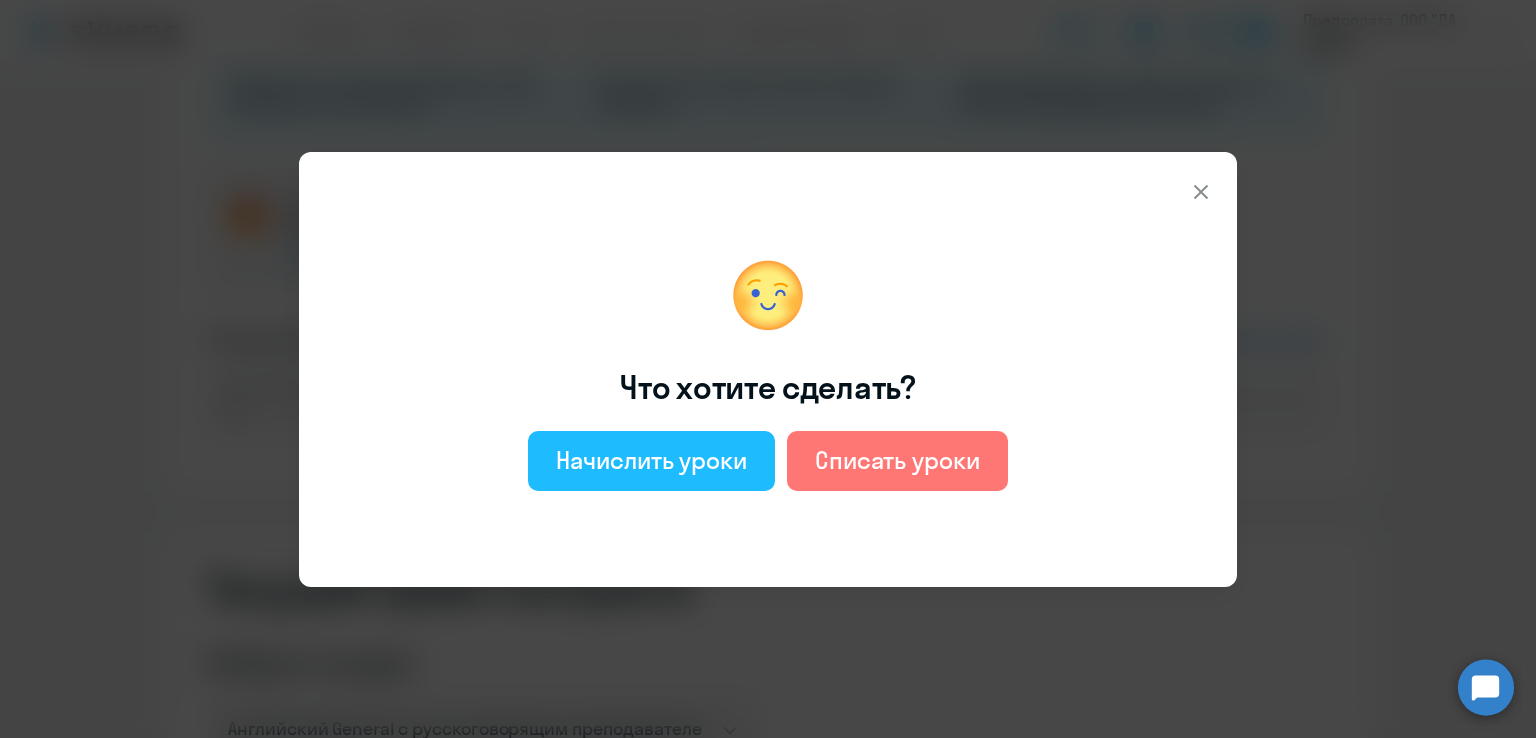 click on "Начислить уроки" at bounding box center (651, 460) 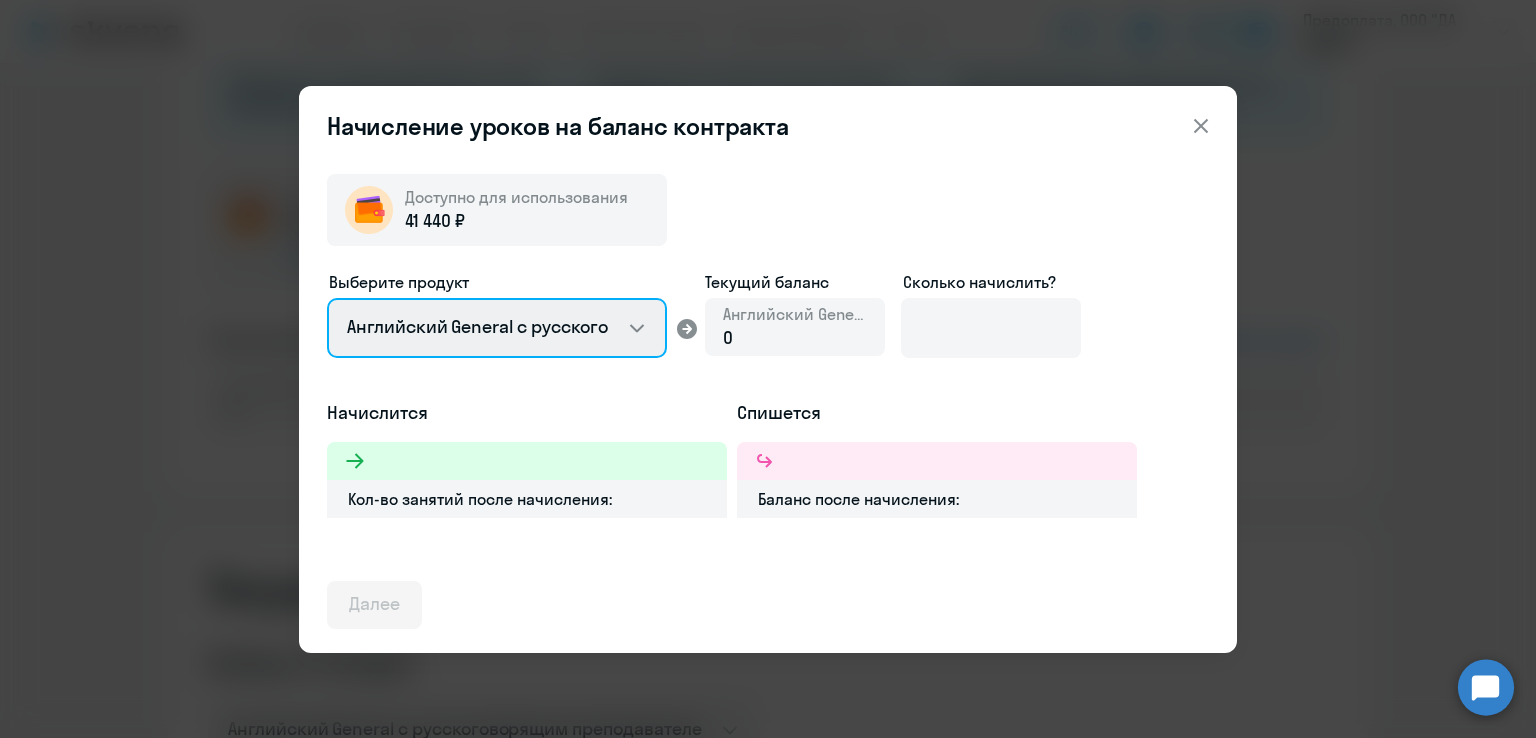 click on "Английский General с русскоговорящим преподавателем   Английский General с англоговорящим преподавателем   Премиум английский с русскоговорящим преподавателем   Talks 15 минутные разговоры на английском" at bounding box center [497, 328] 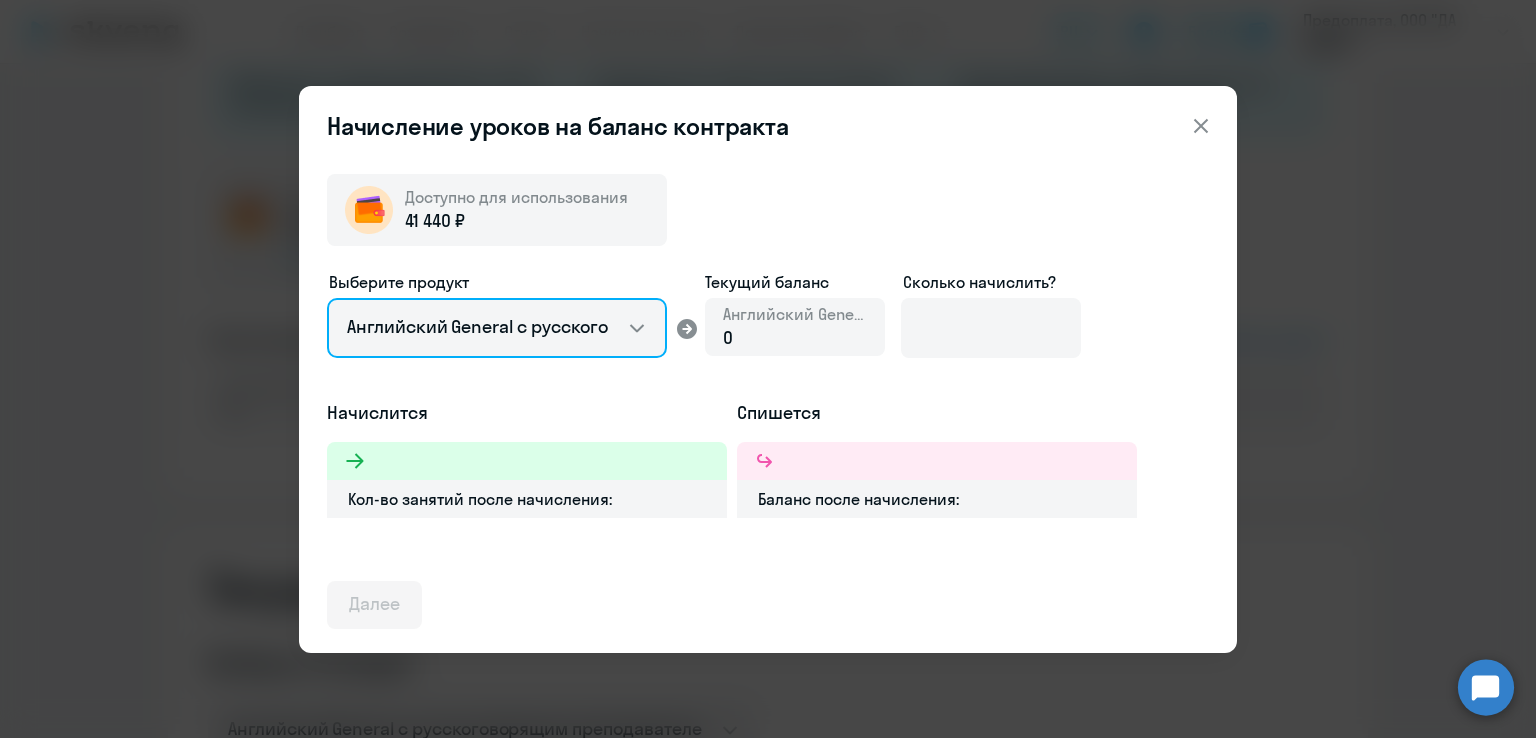 select on "english_adult_not_native_speaker_premium" 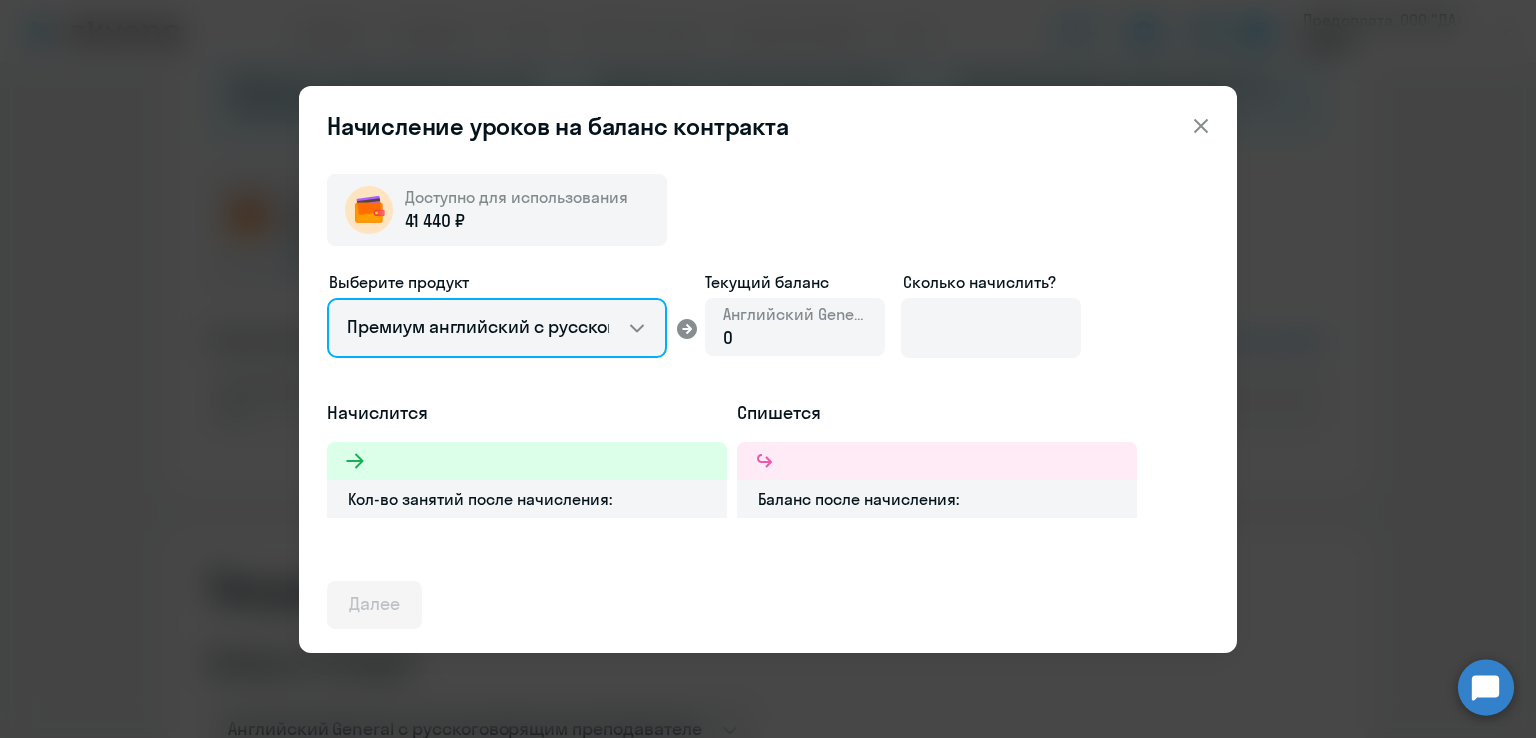 click on "Английский General с русскоговорящим преподавателем   Английский General с англоговорящим преподавателем   Премиум английский с русскоговорящим преподавателем   Talks 15 минутные разговоры на английском" at bounding box center [497, 328] 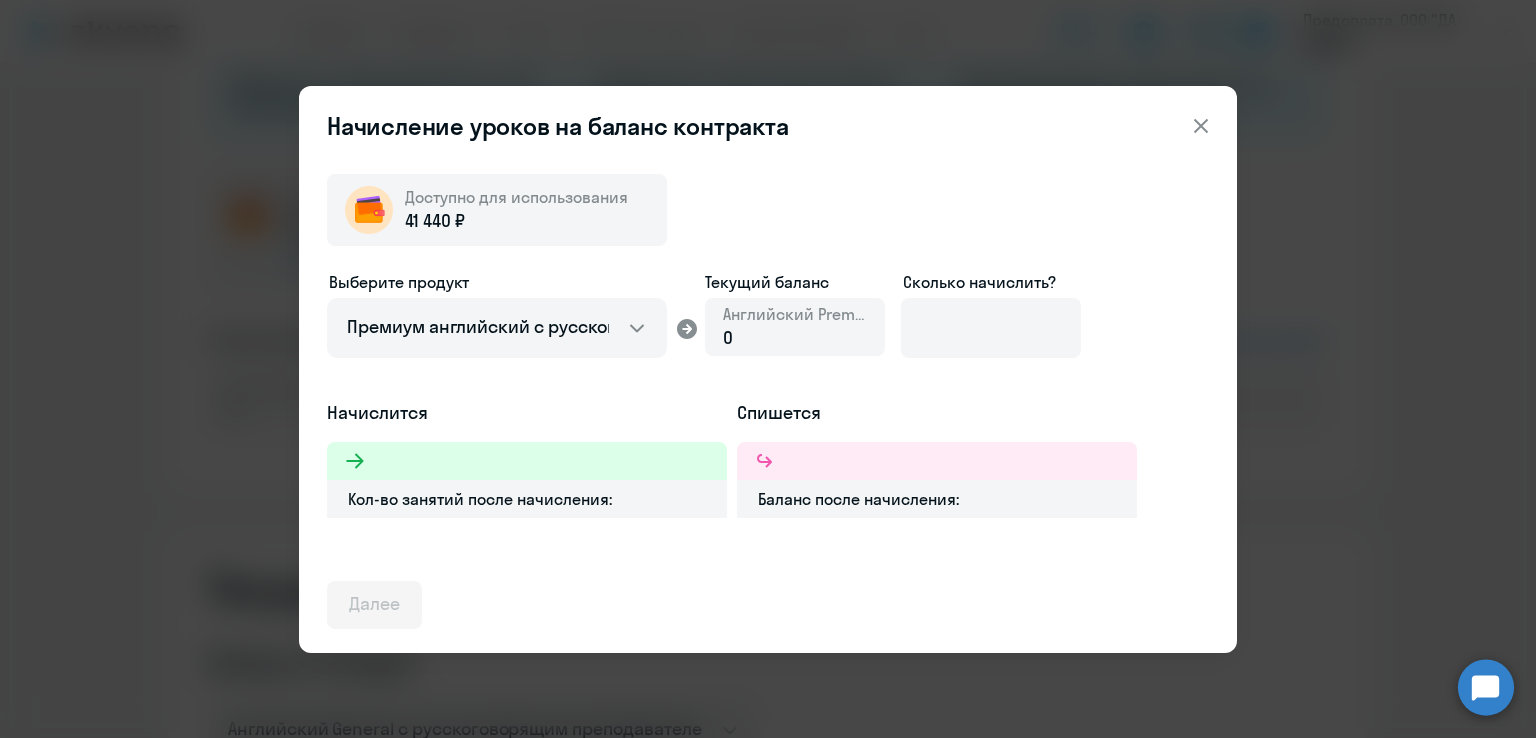 click 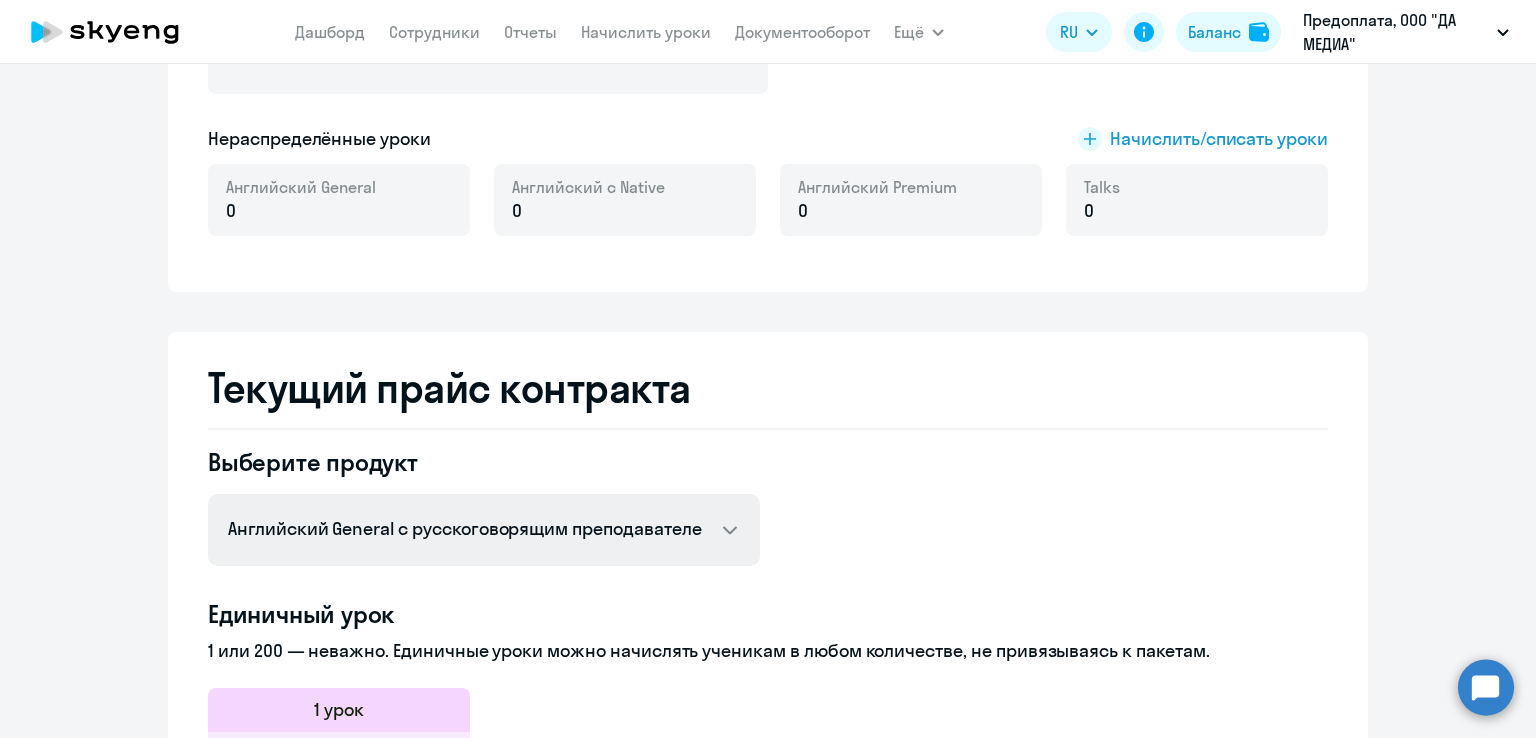 scroll, scrollTop: 600, scrollLeft: 0, axis: vertical 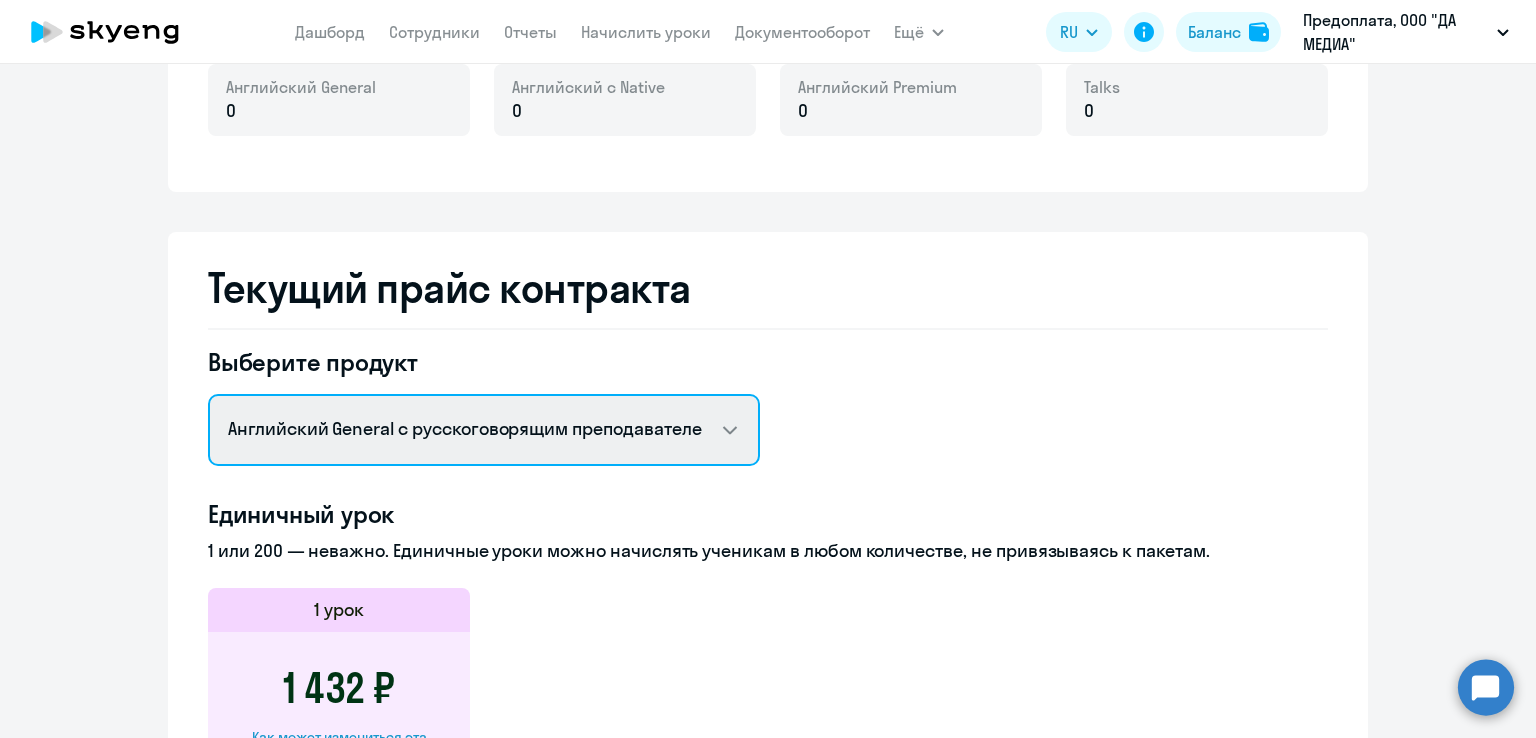 click on "Английский General с русскоговорящим преподавателем   Английский General с англоговорящим преподавателем   Премиум английский с русскоговорящим преподавателем   Групповые уроки по английскому языку для взрослых   Talks 15 минутные разговоры на английском" 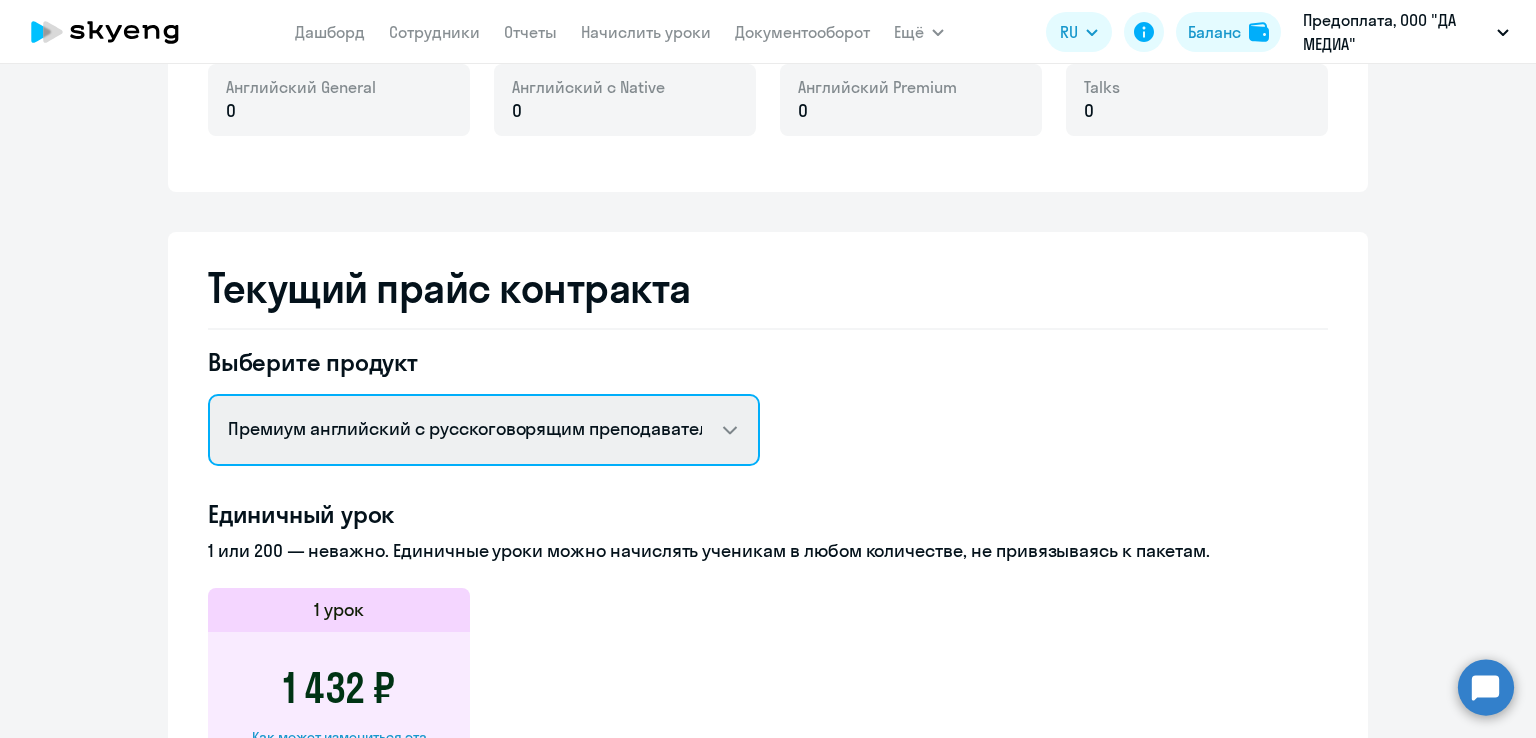 click on "Английский General с русскоговорящим преподавателем   Английский General с англоговорящим преподавателем   Премиум английский с русскоговорящим преподавателем   Групповые уроки по английскому языку для взрослых   Talks 15 минутные разговоры на английском" 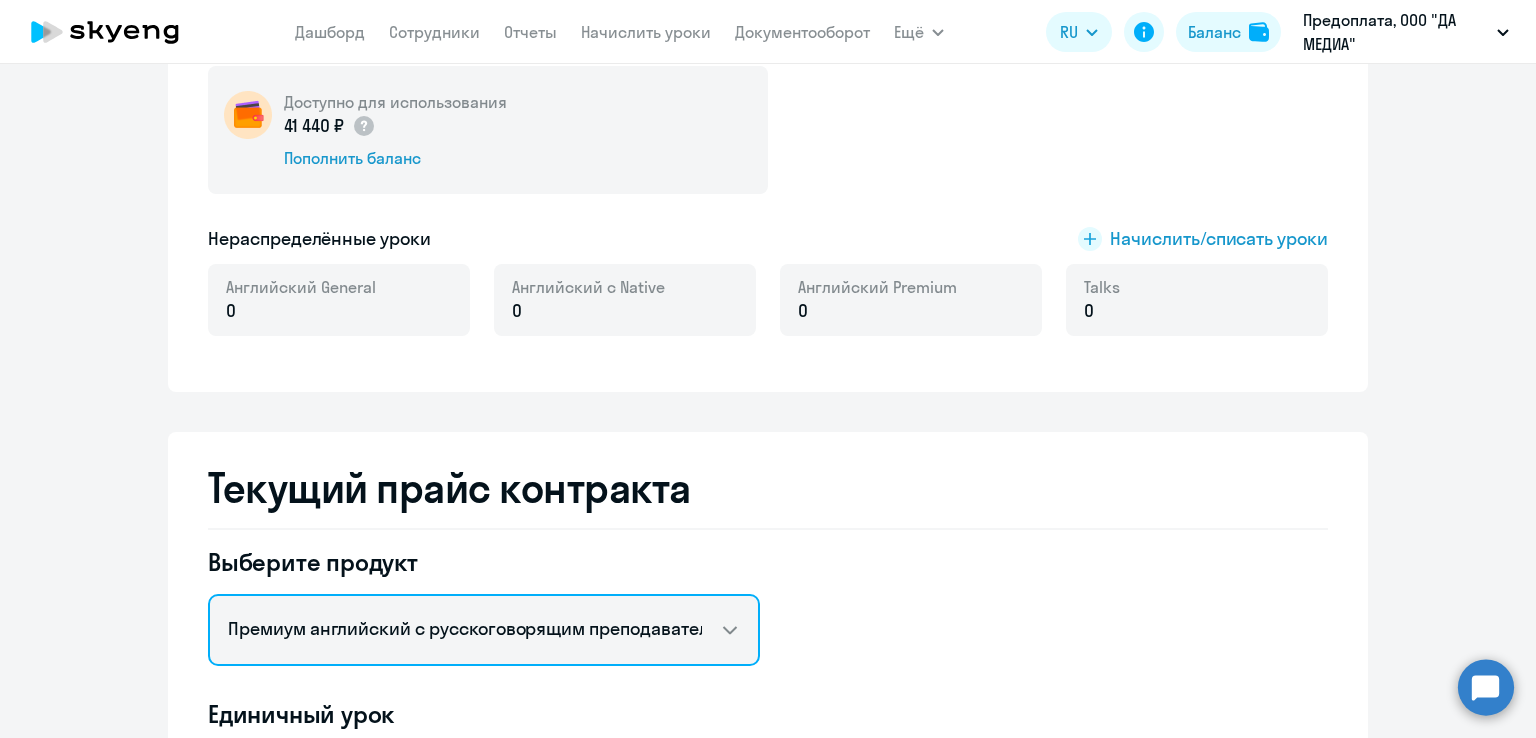 scroll, scrollTop: 700, scrollLeft: 0, axis: vertical 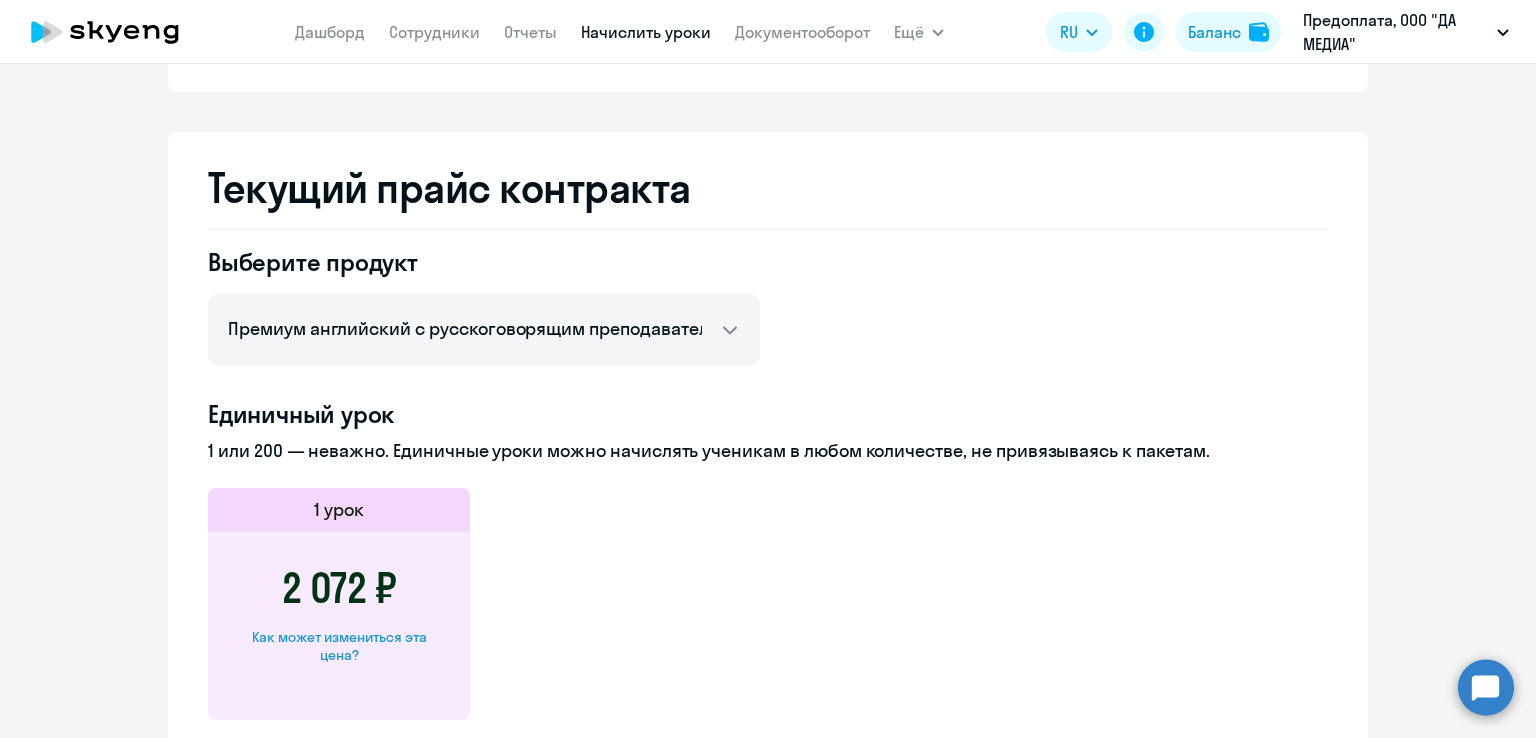 click on "Начислить уроки" at bounding box center [646, 32] 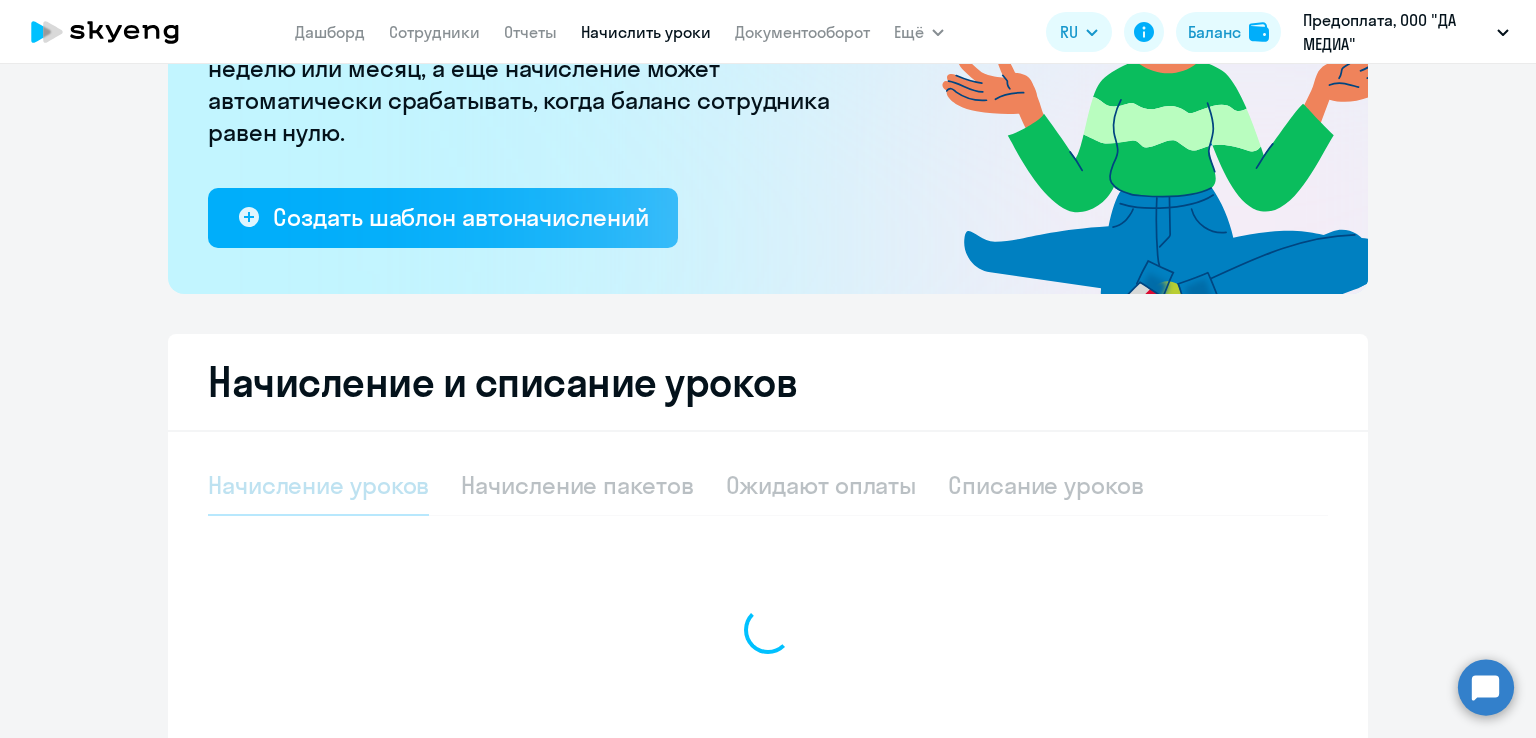 select on "10" 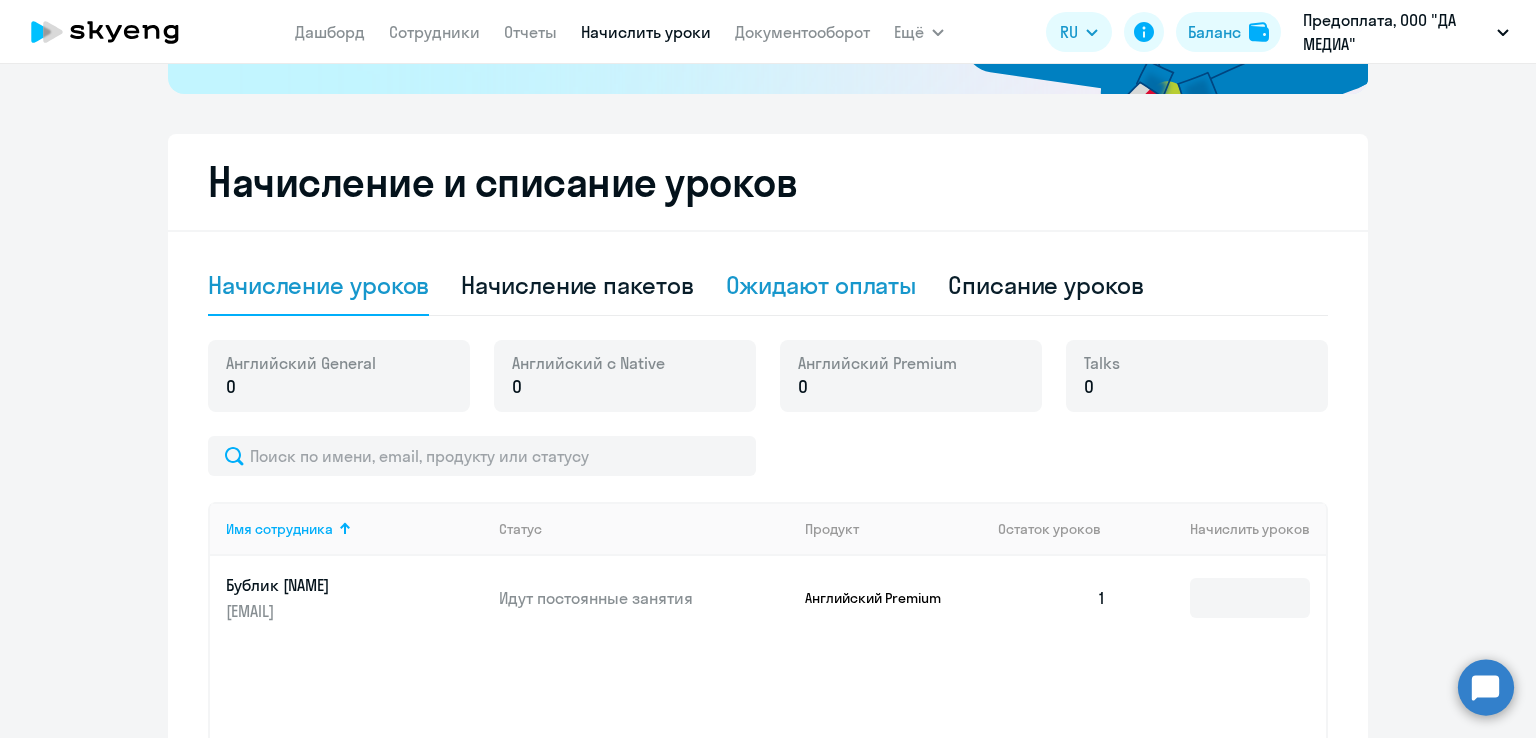 scroll, scrollTop: 666, scrollLeft: 0, axis: vertical 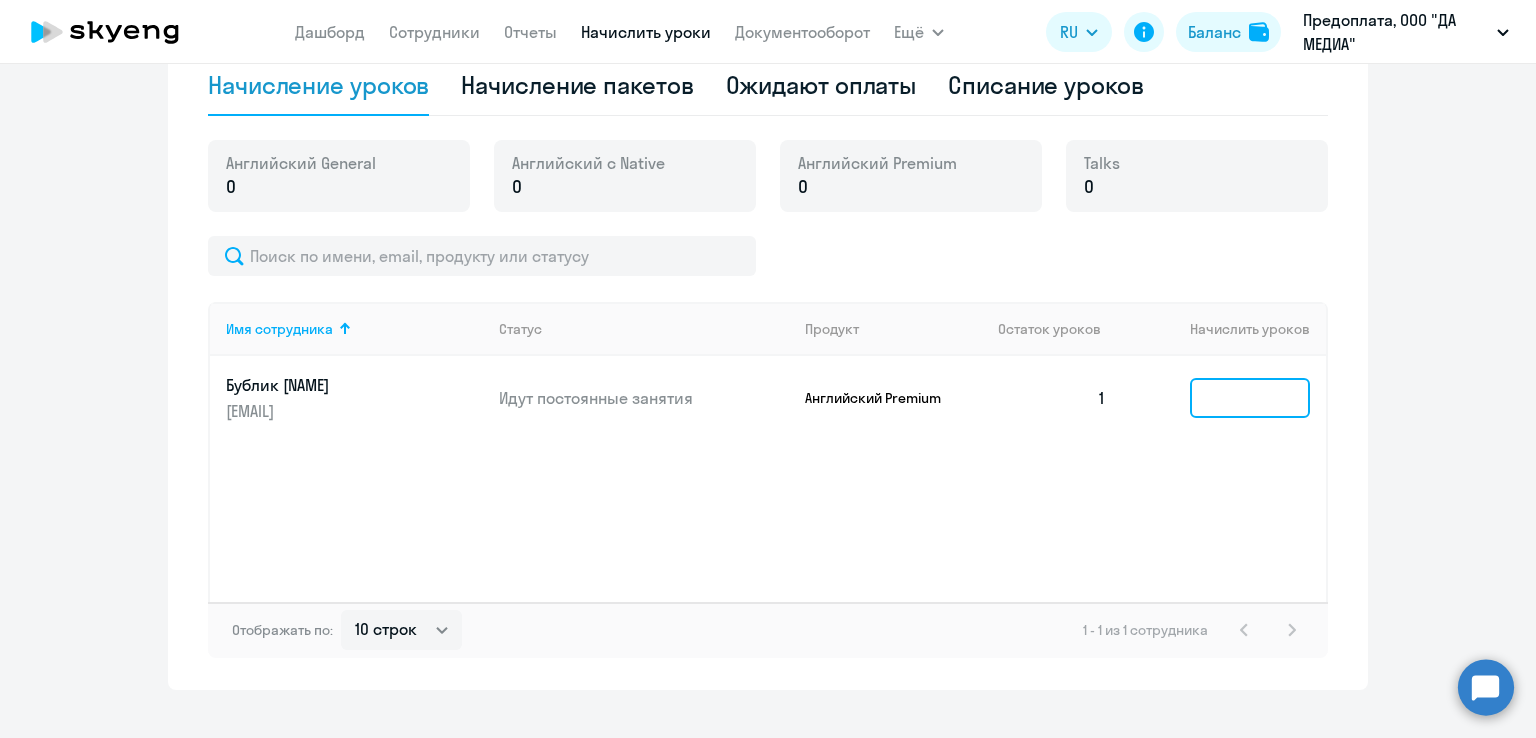 click 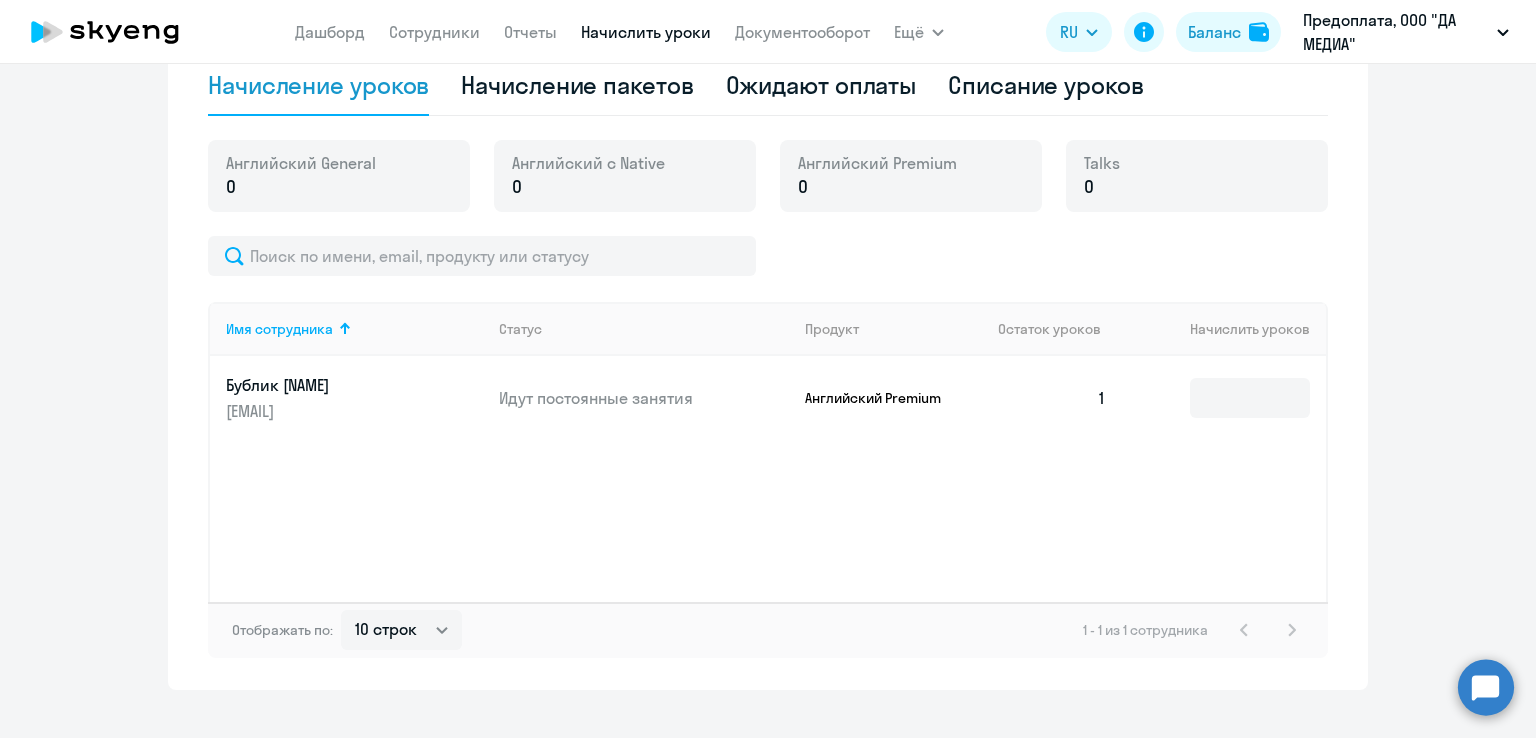 click on "Бублик [NAME]" 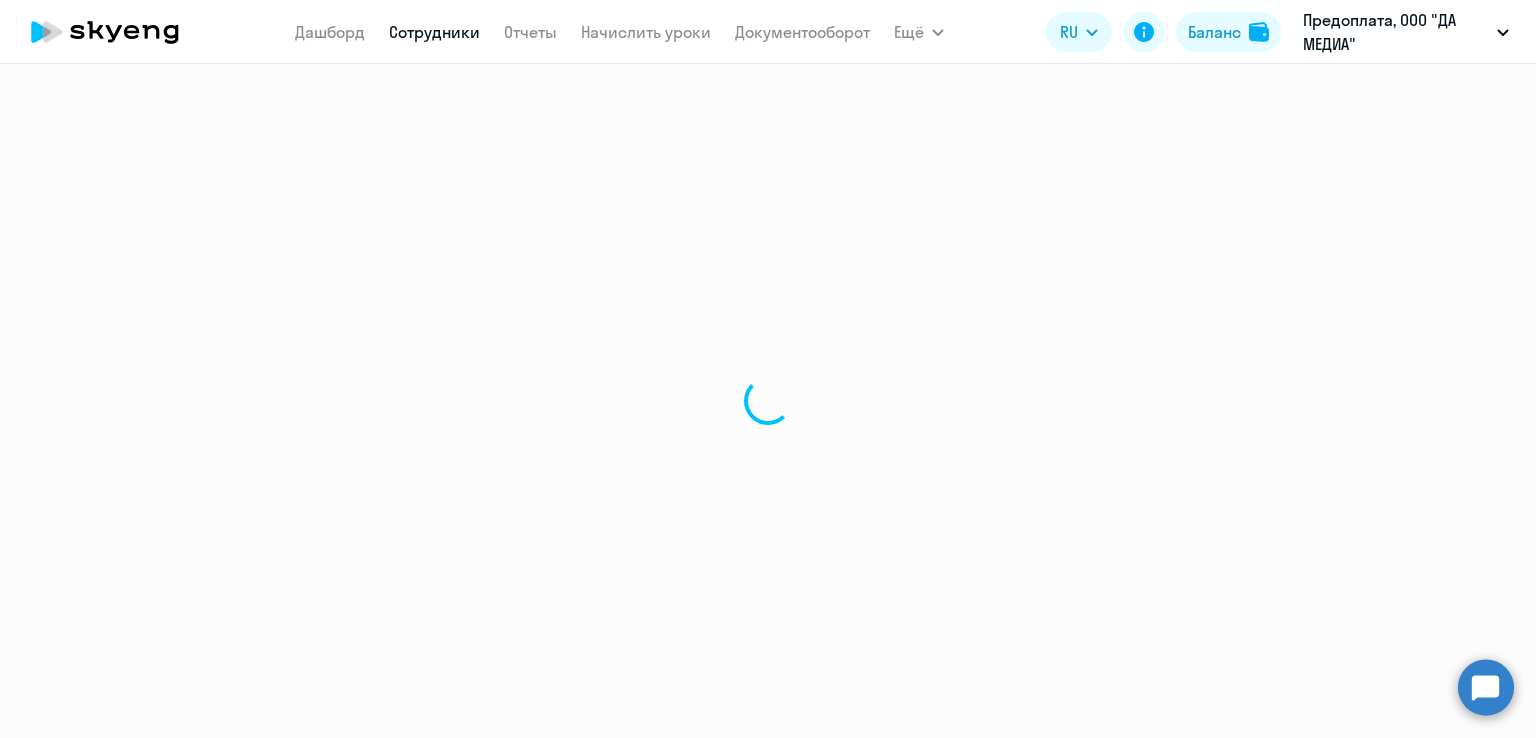 scroll, scrollTop: 0, scrollLeft: 0, axis: both 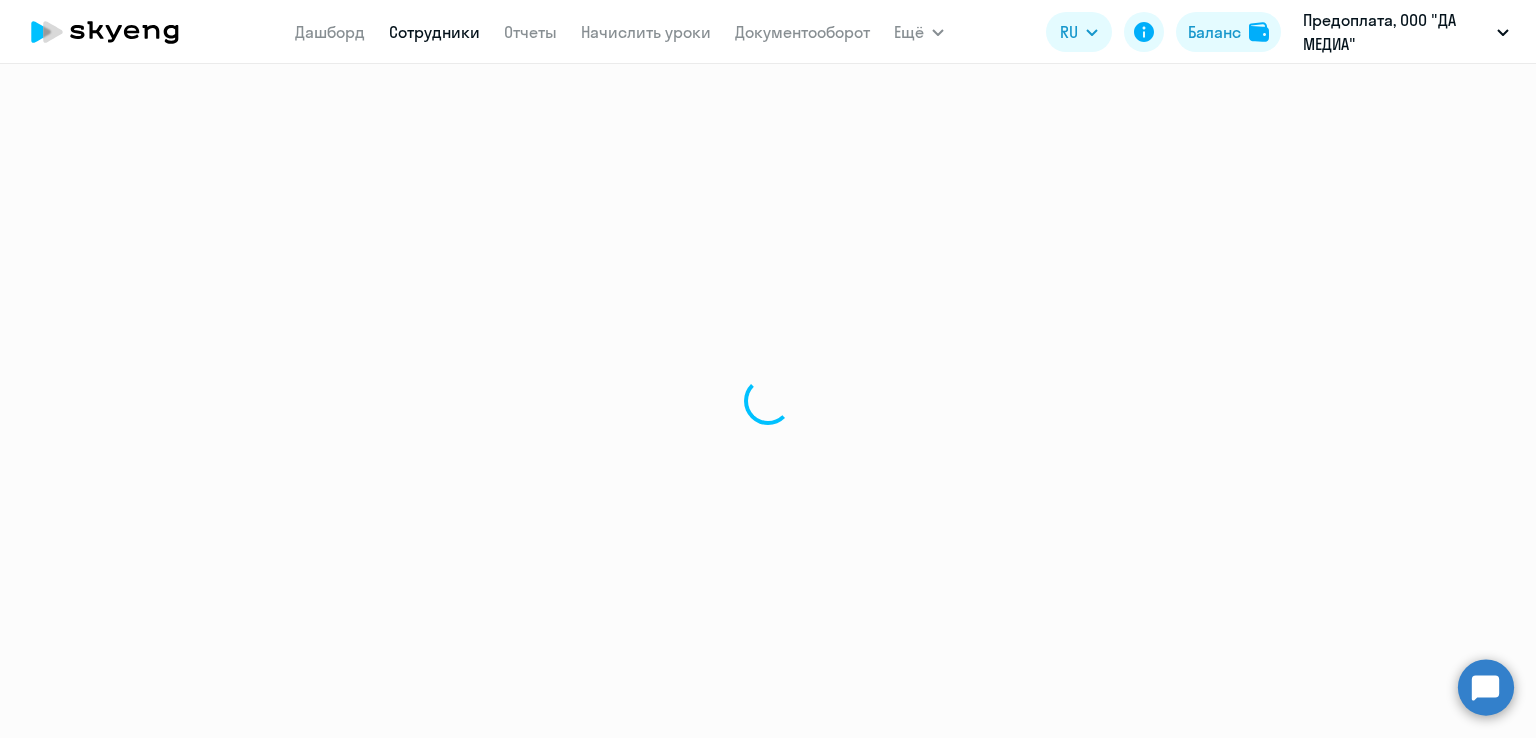 select on "english" 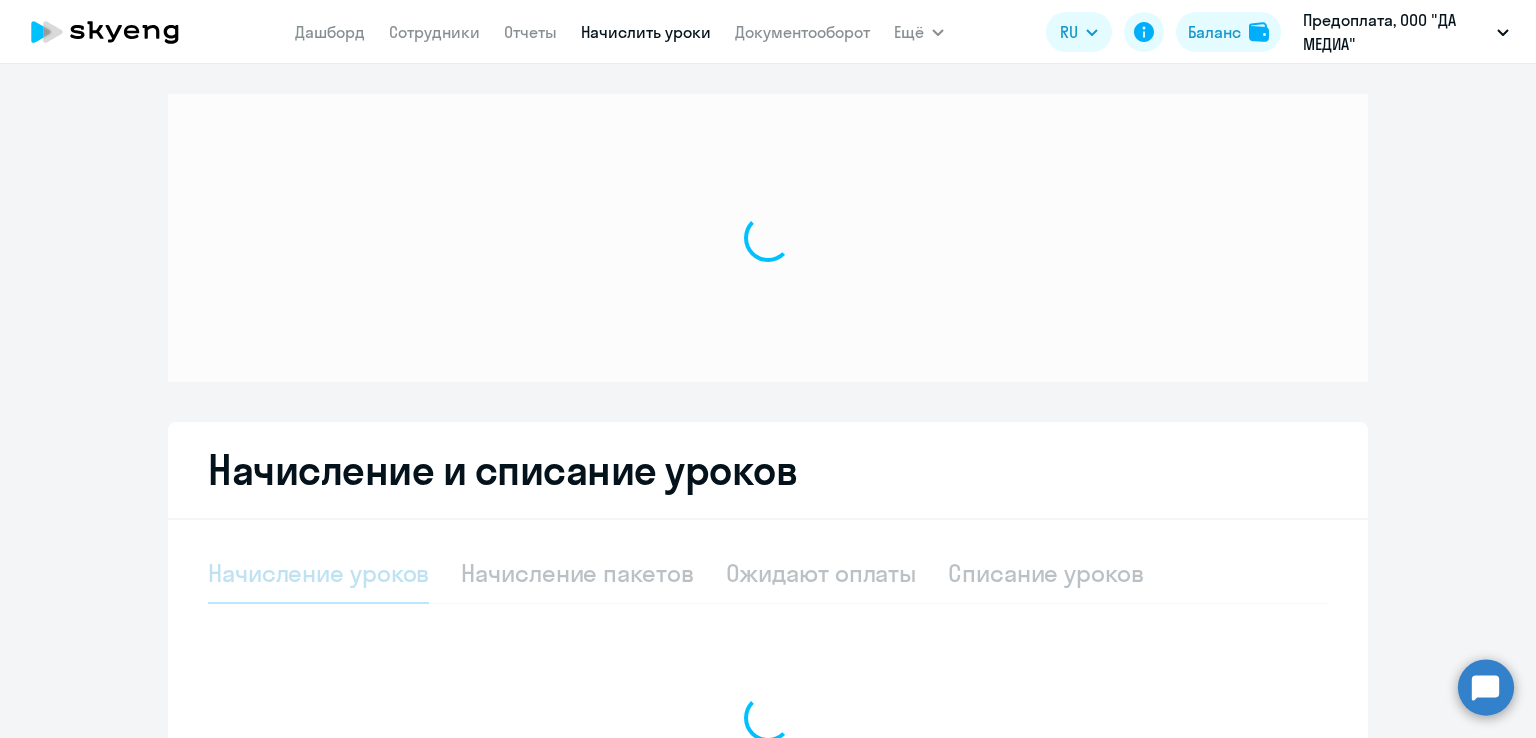 select on "10" 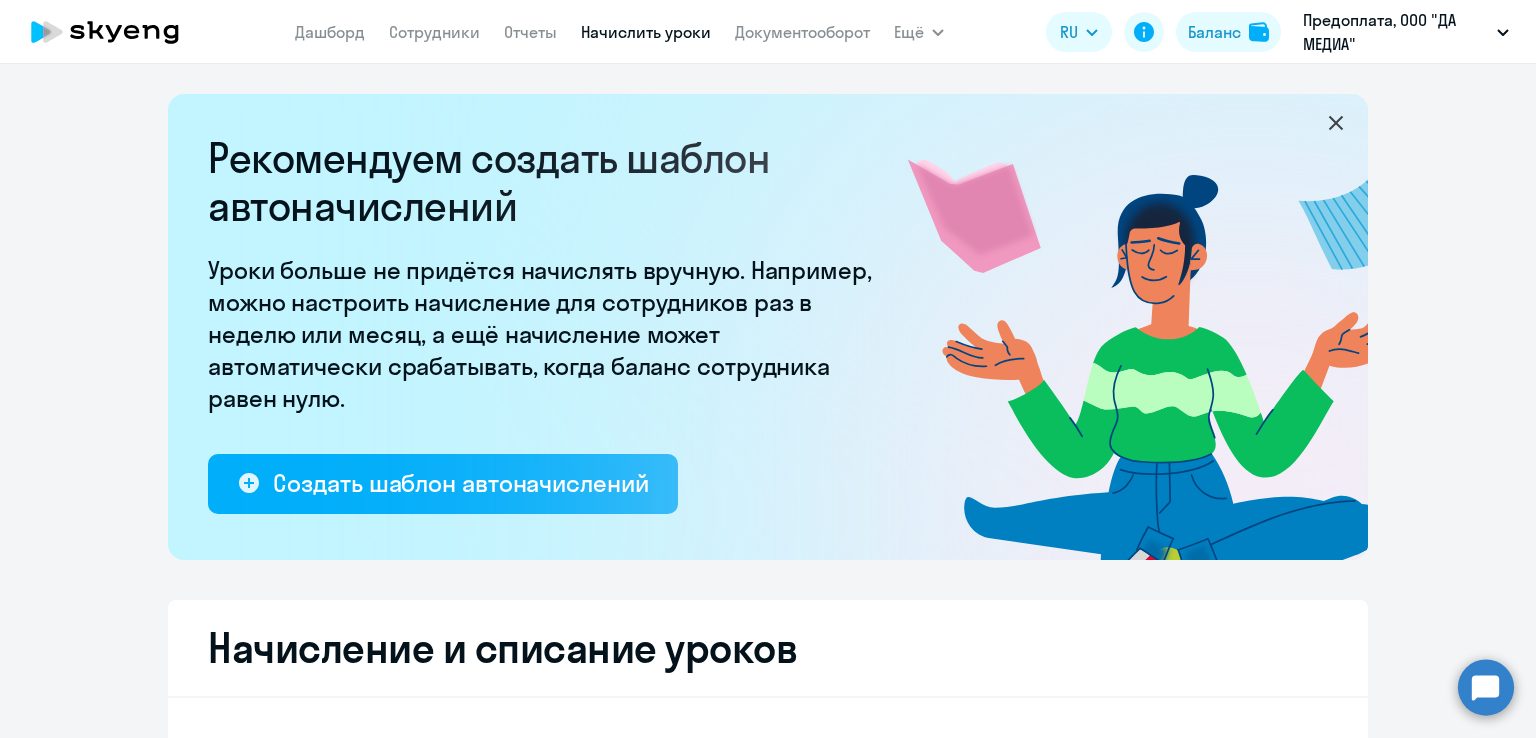 click on "Начислить уроки" at bounding box center (646, 32) 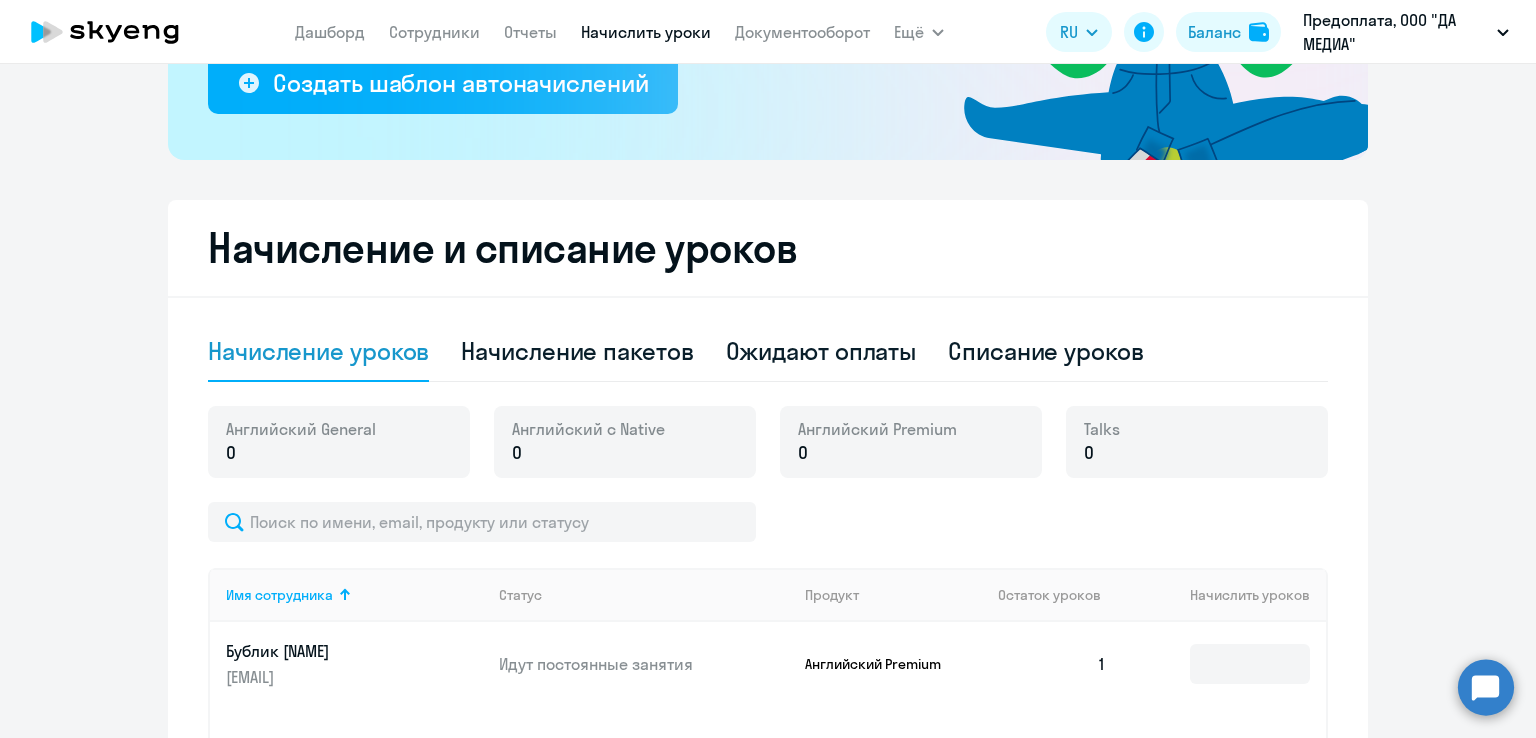 scroll, scrollTop: 698, scrollLeft: 0, axis: vertical 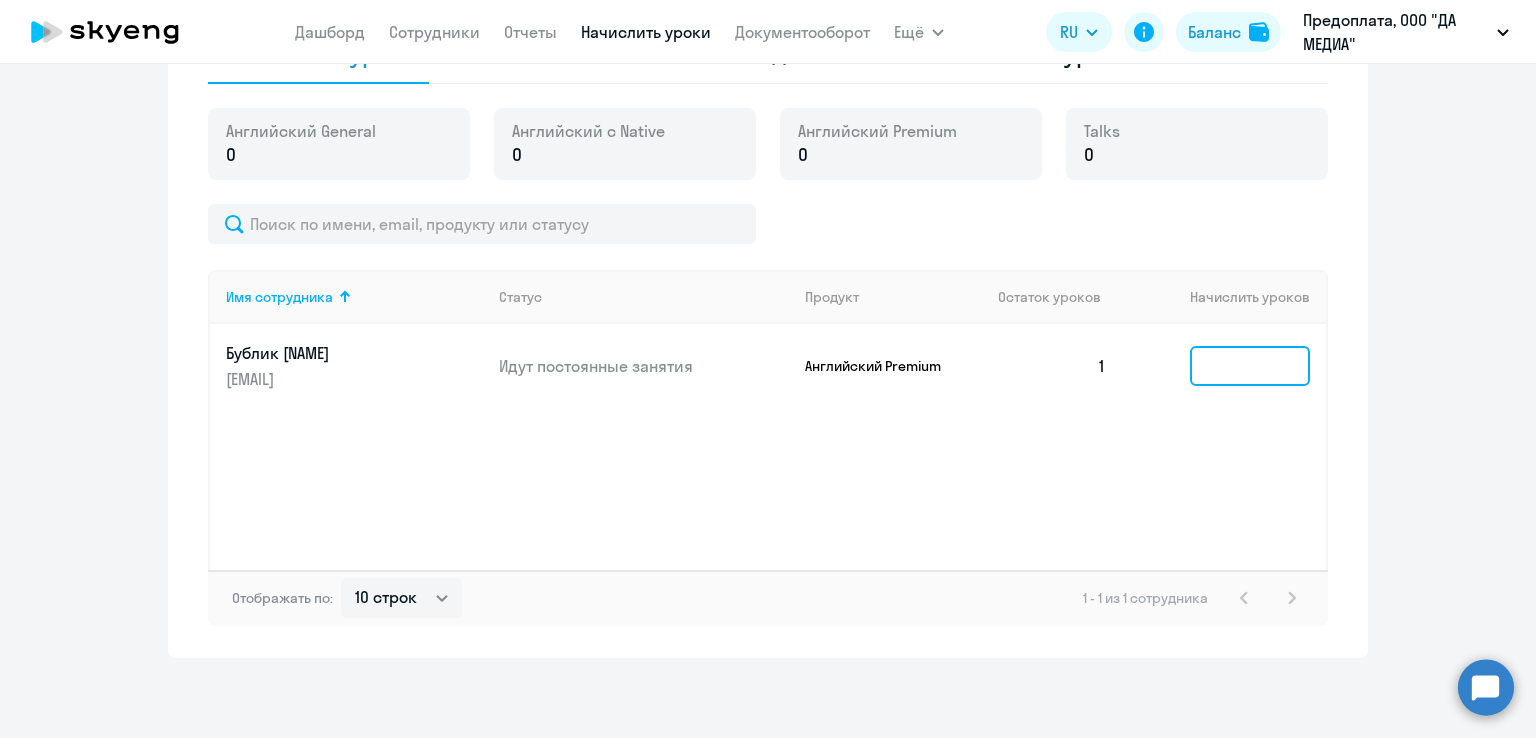 click 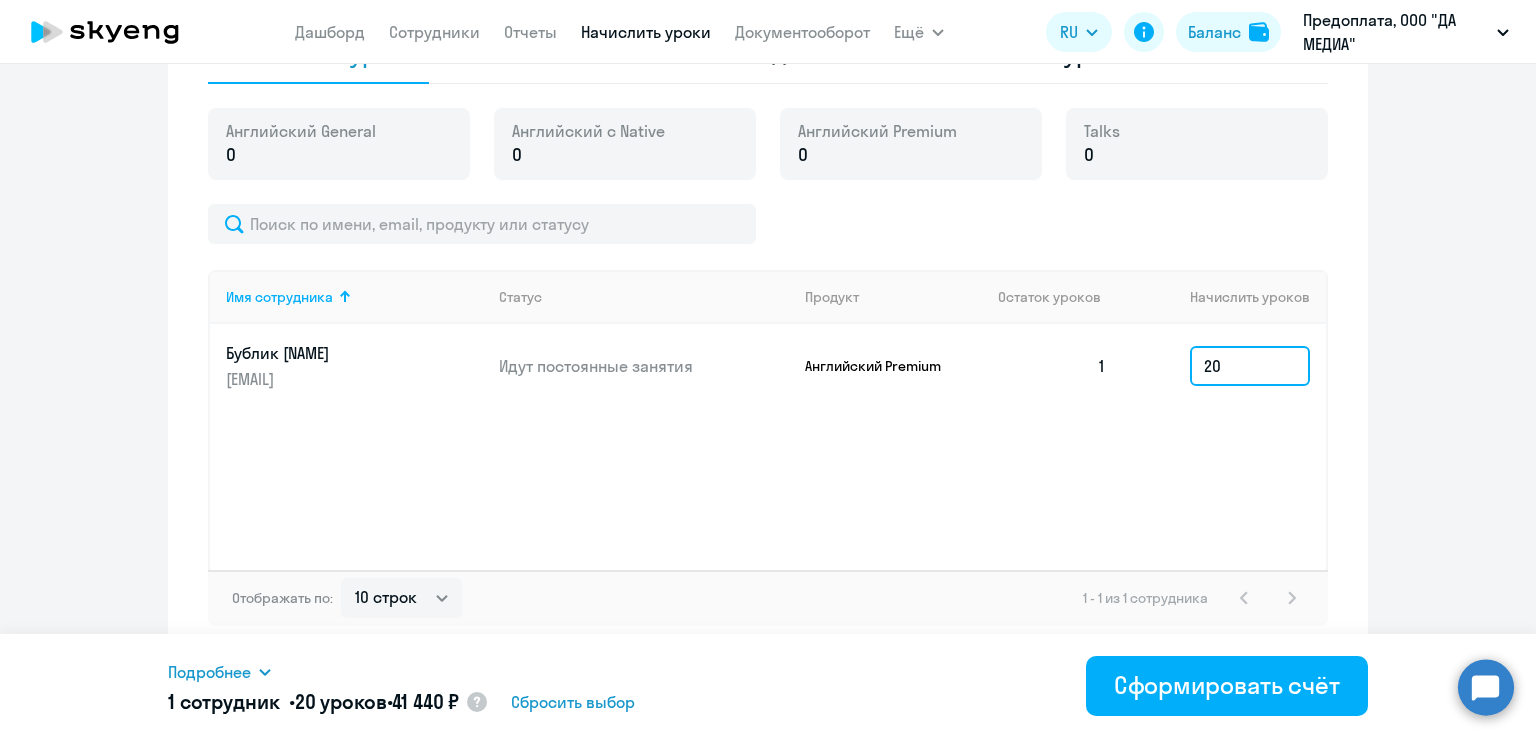 type on "20" 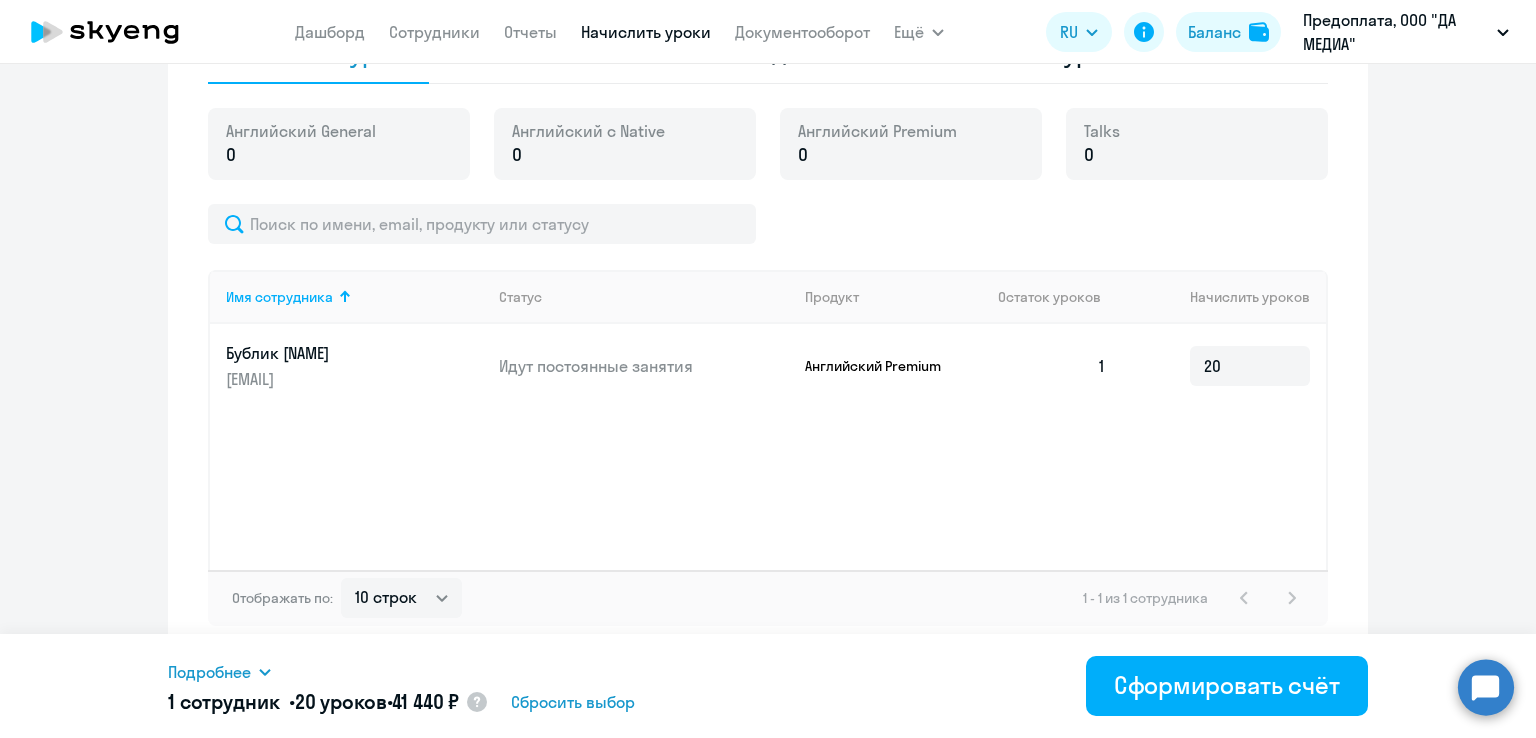 click on "Имя сотрудника Статус Продукт Остаток уроков Начислить уроков Бублик [NAME] [EMAIL] Идут постоянные занятия Английский Premium 1 20" 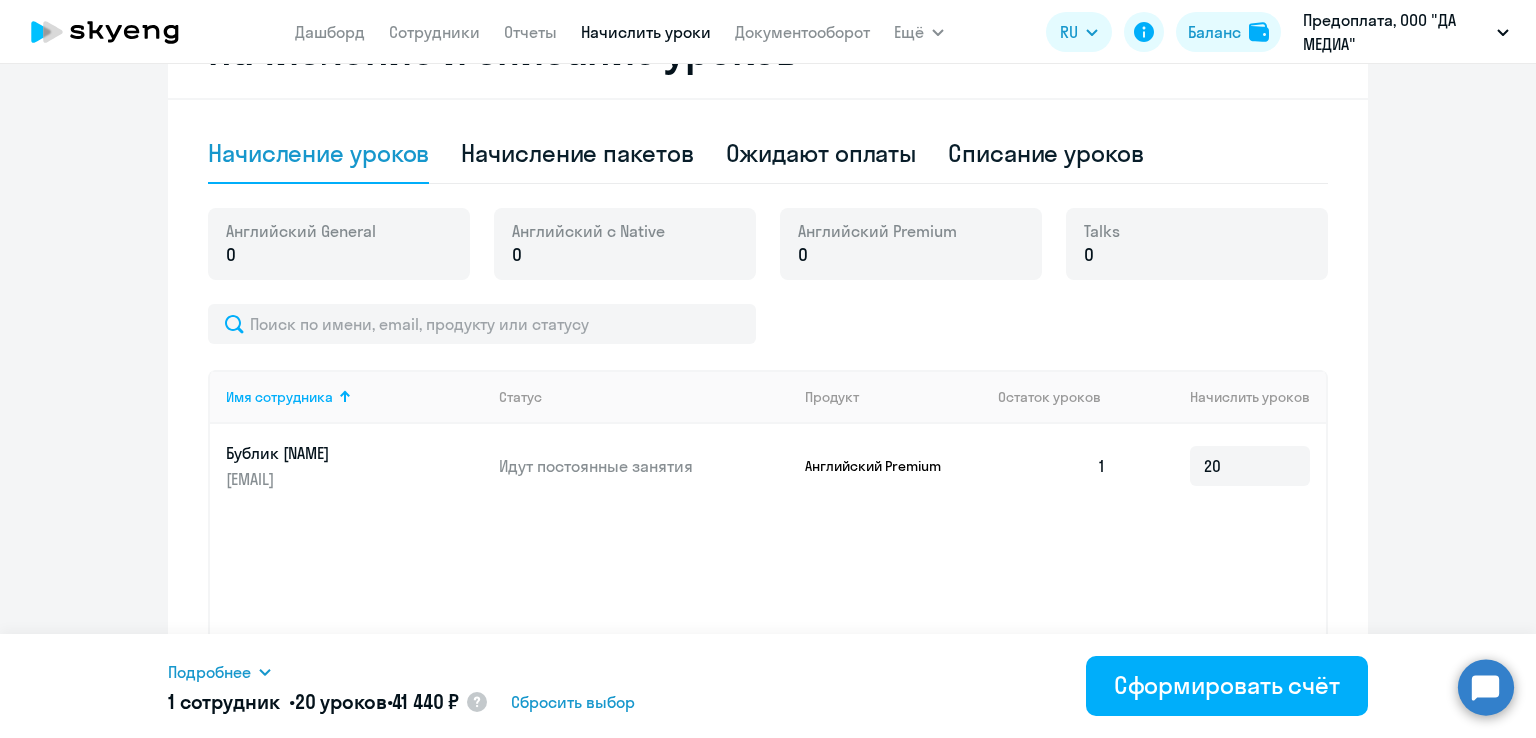 scroll, scrollTop: 698, scrollLeft: 0, axis: vertical 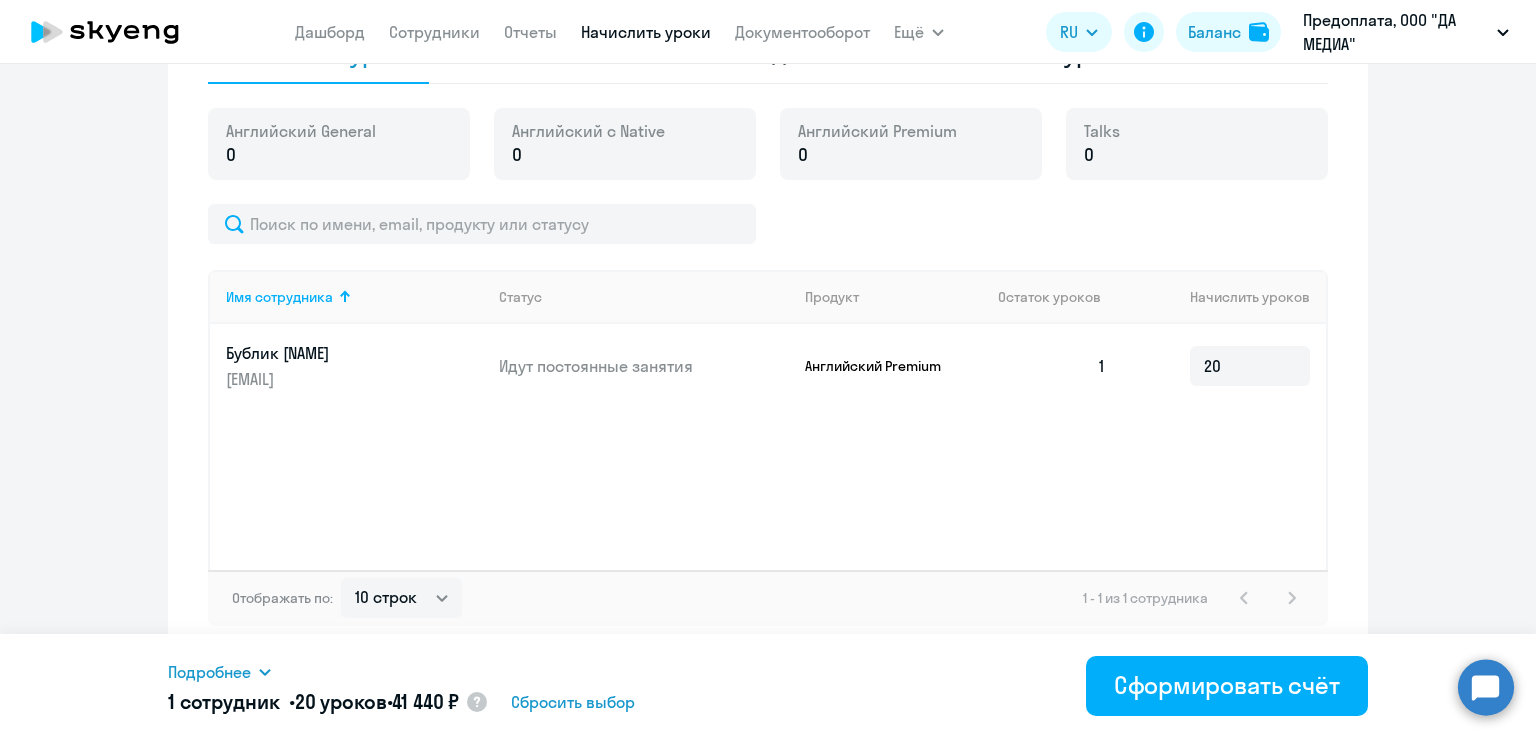 click 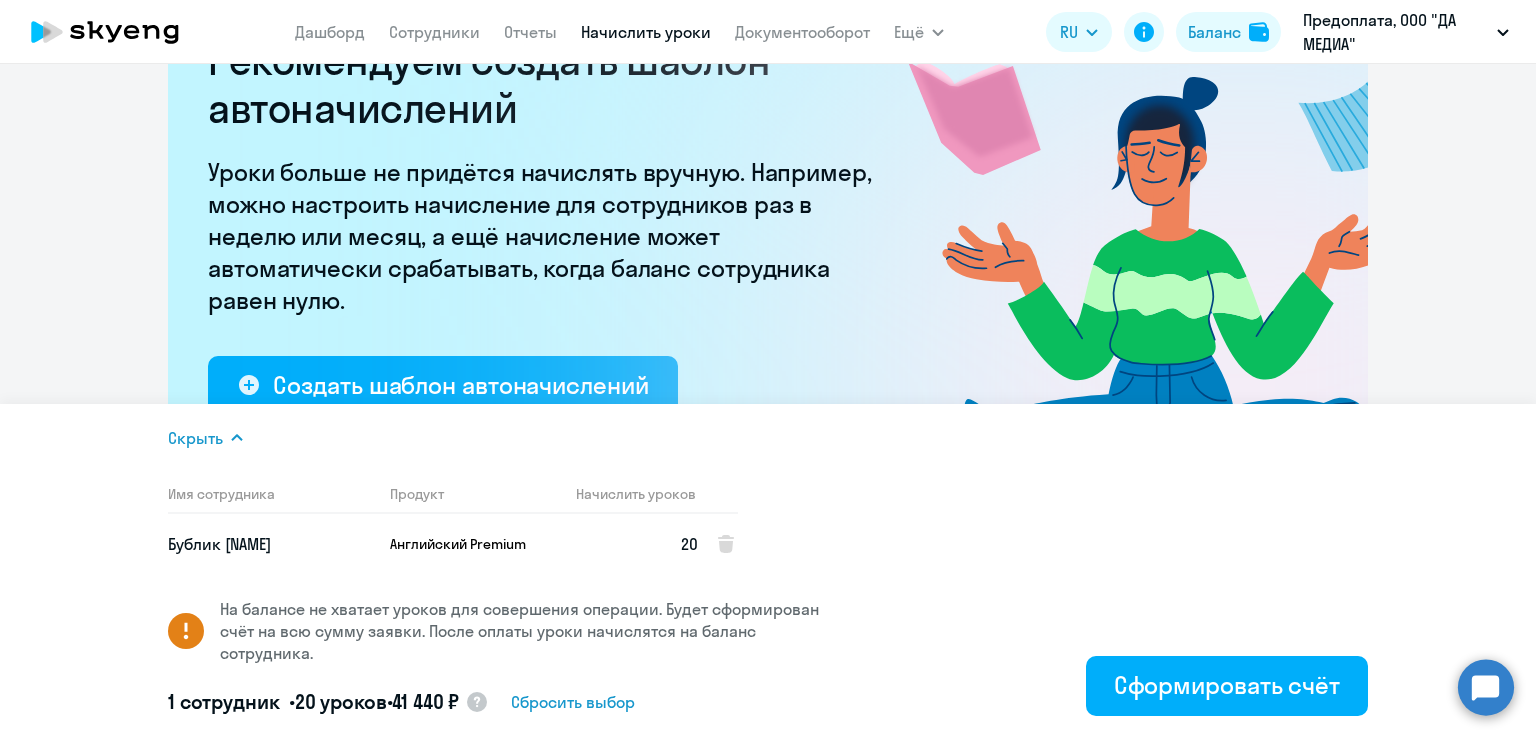 scroll, scrollTop: 0, scrollLeft: 0, axis: both 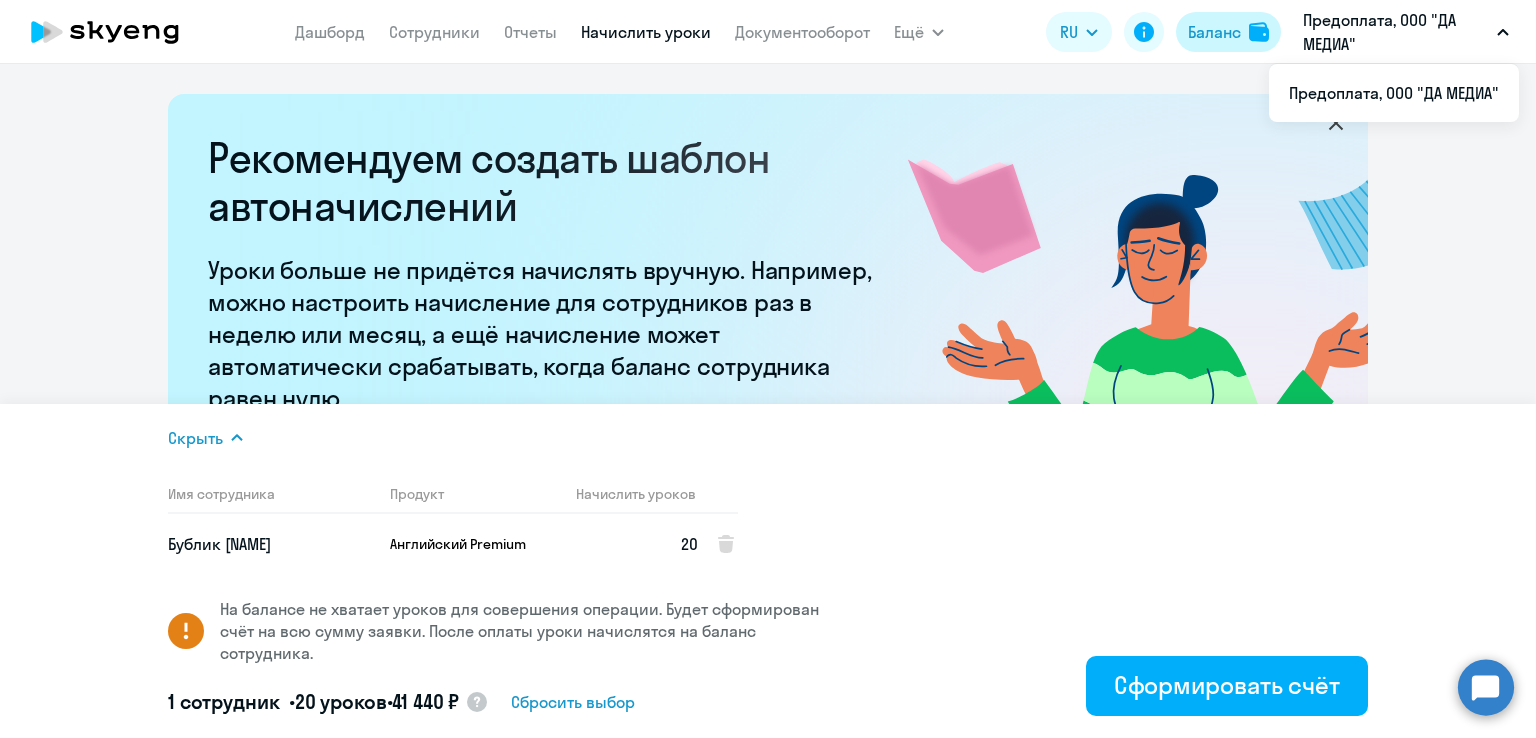 click on "Баланс" 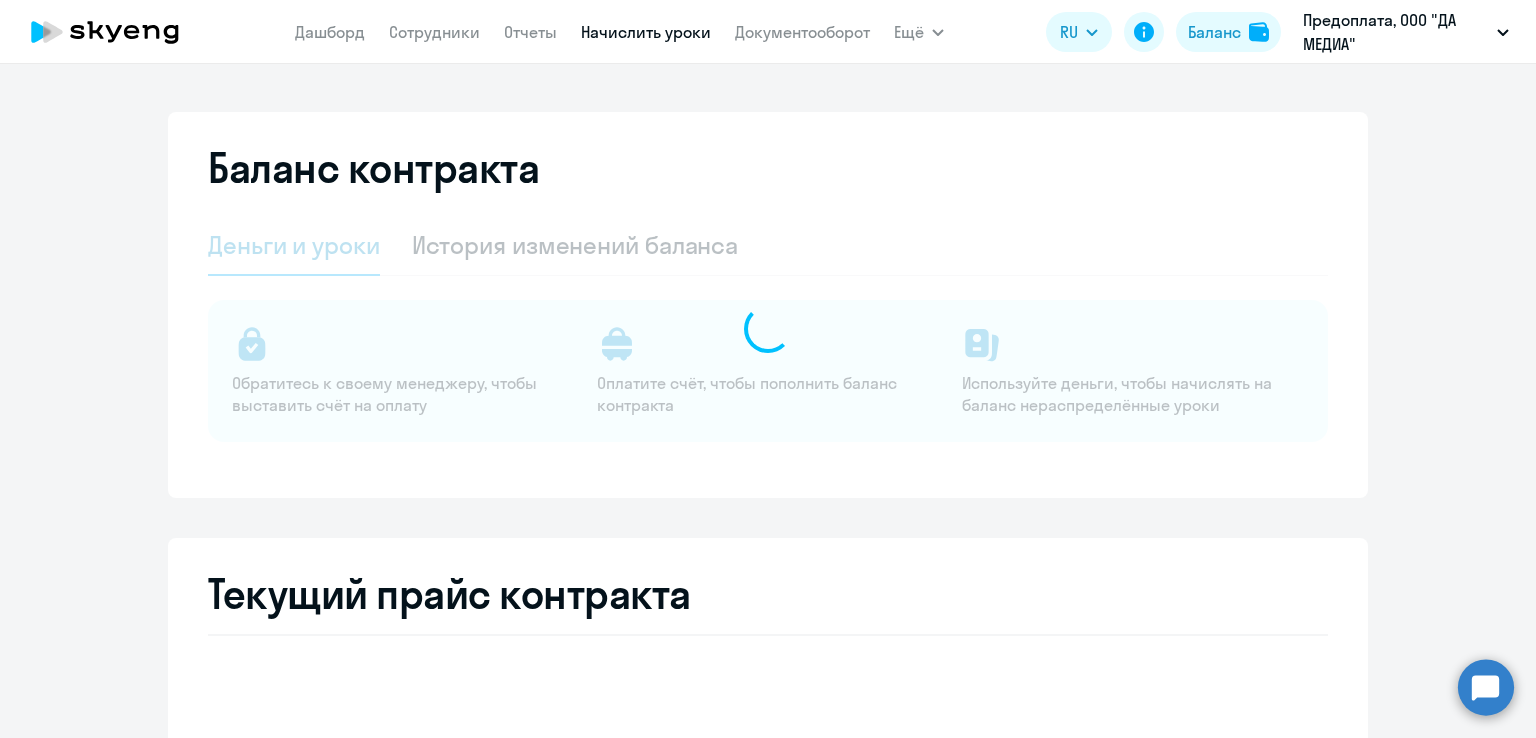 select on "english_adult_not_native_speaker" 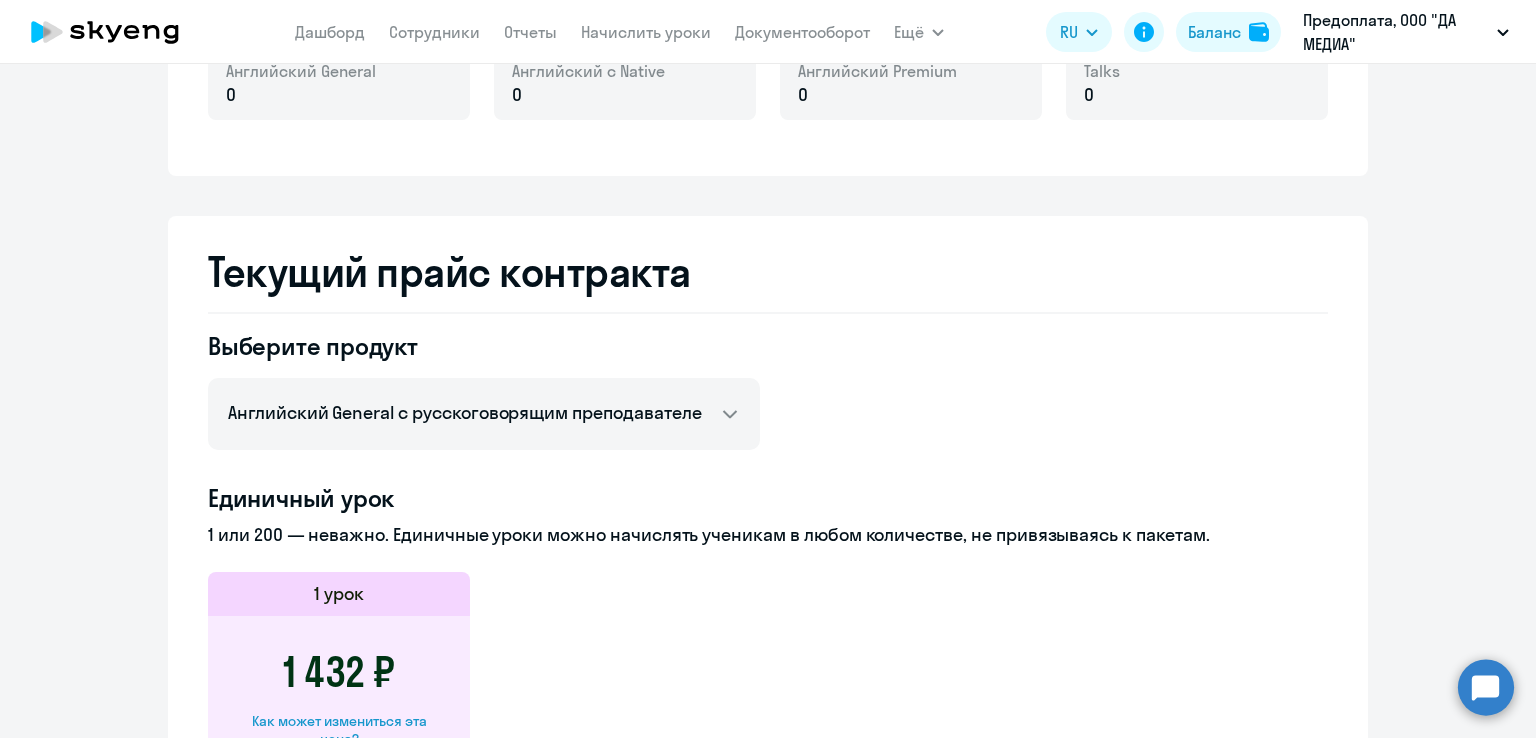 scroll, scrollTop: 16, scrollLeft: 0, axis: vertical 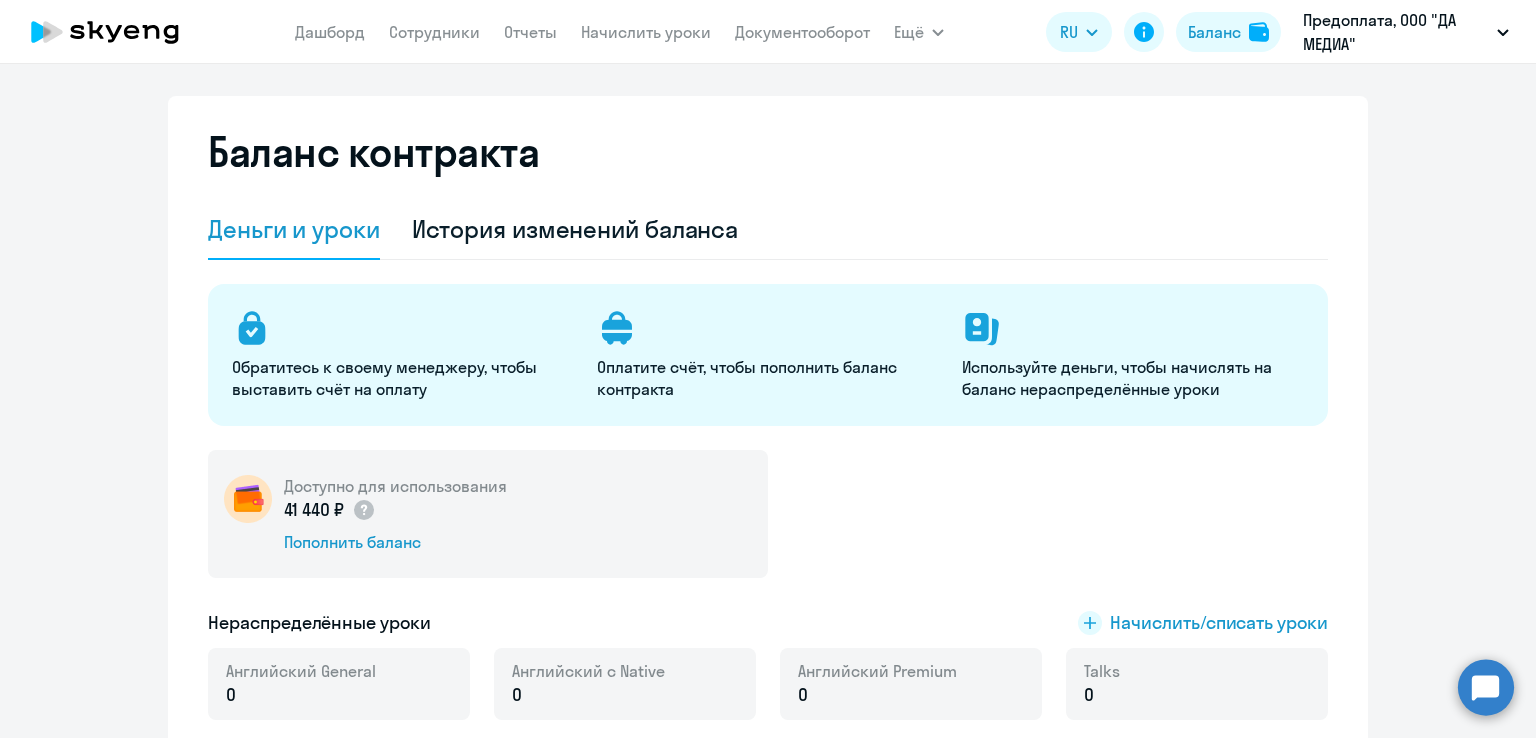 click on "41 440 ₽" 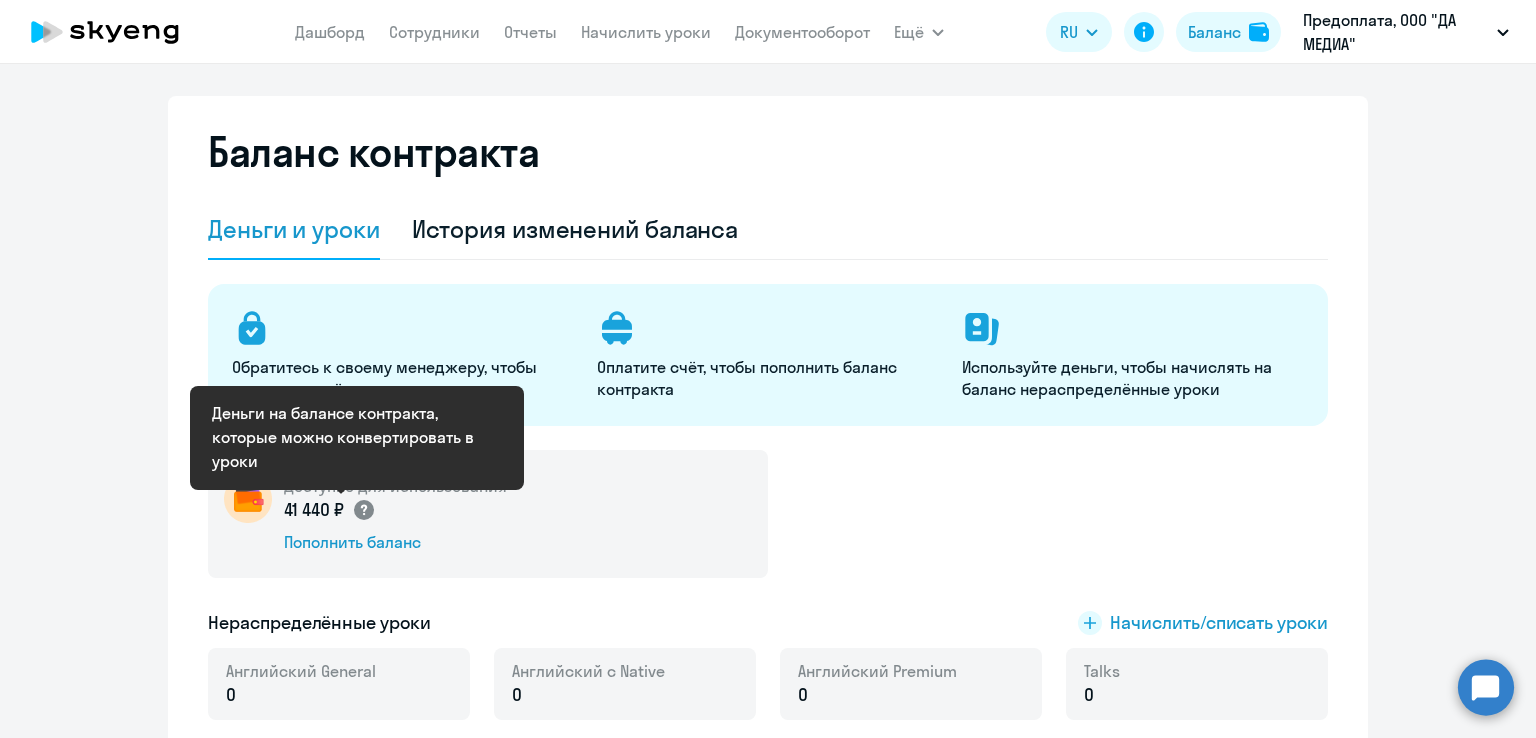 click 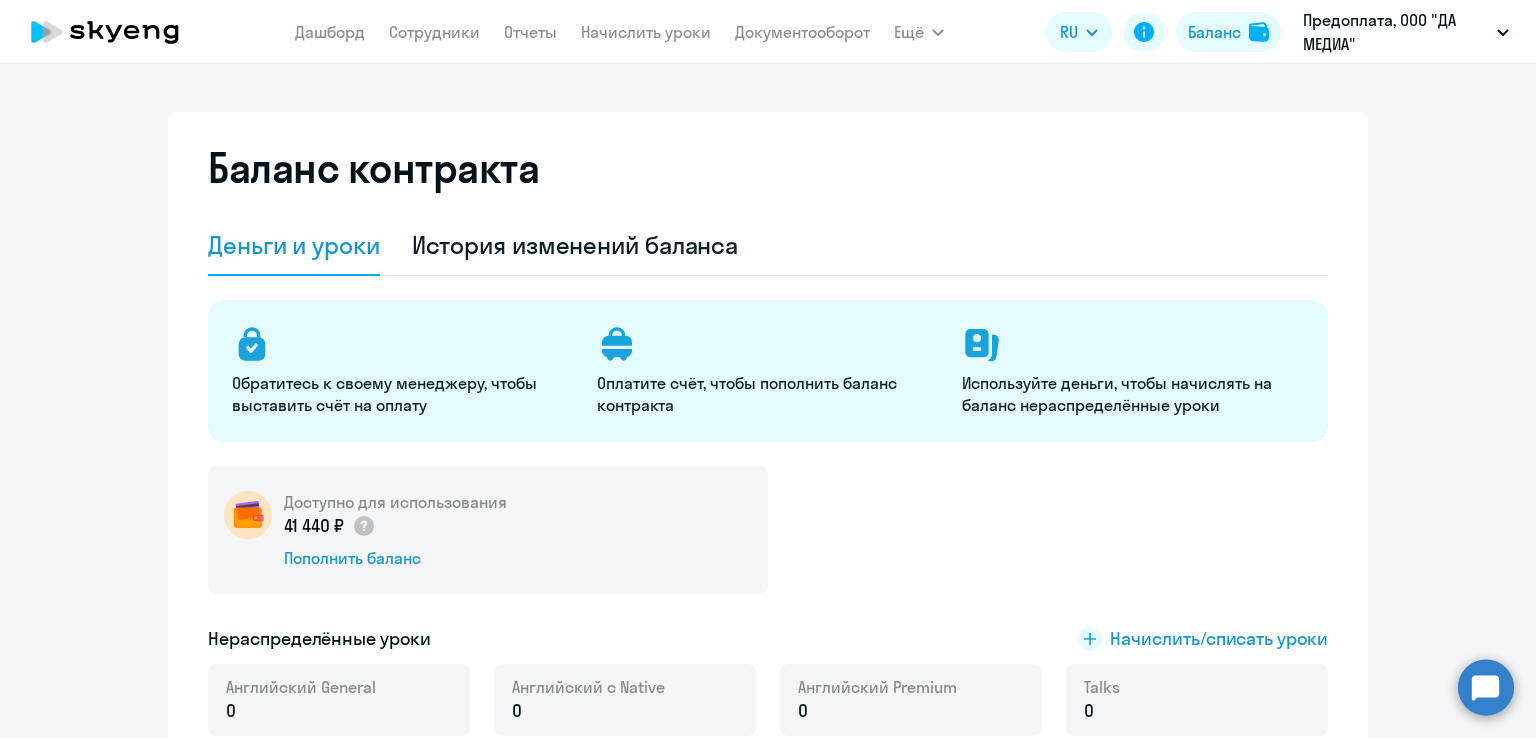 scroll, scrollTop: 300, scrollLeft: 0, axis: vertical 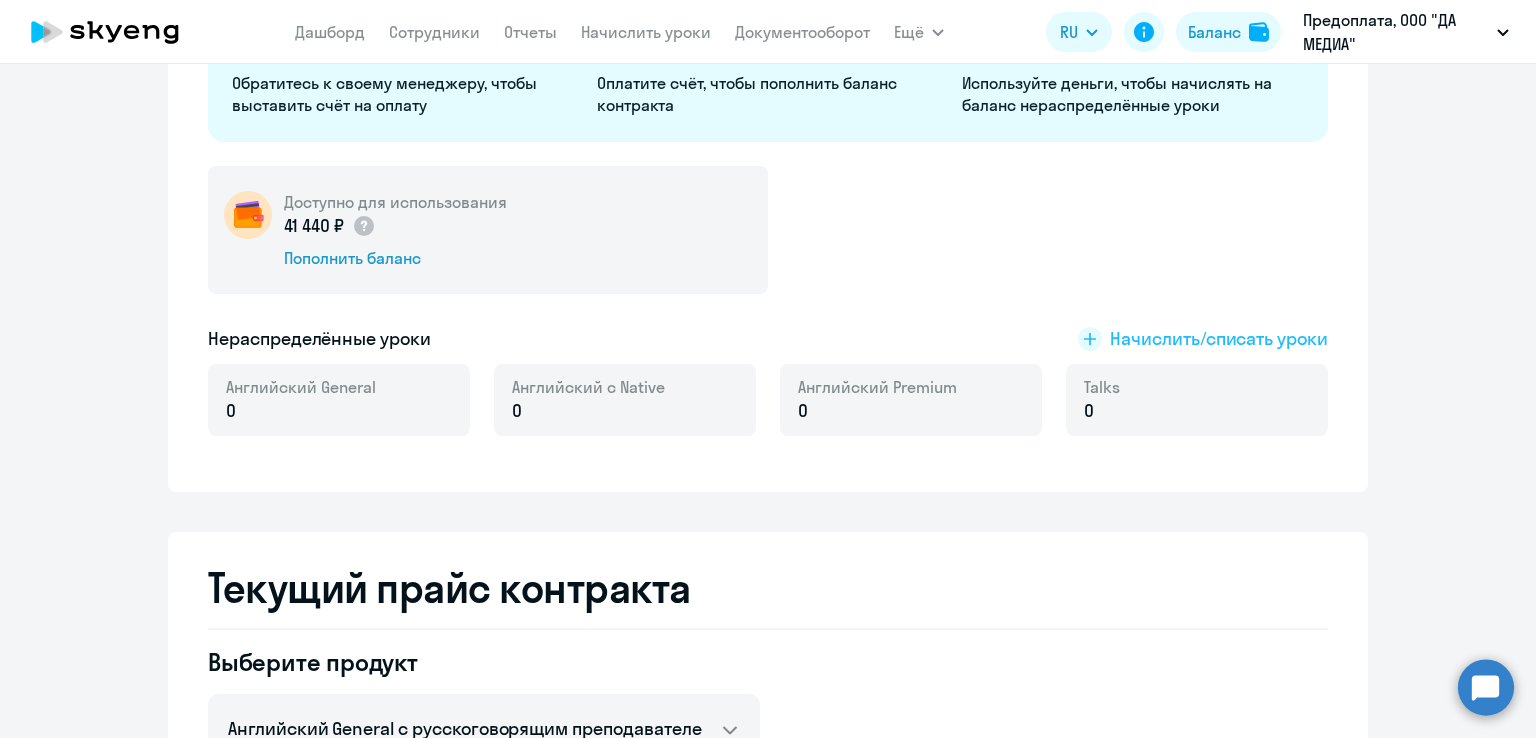 click on "Начислить/списать уроки" 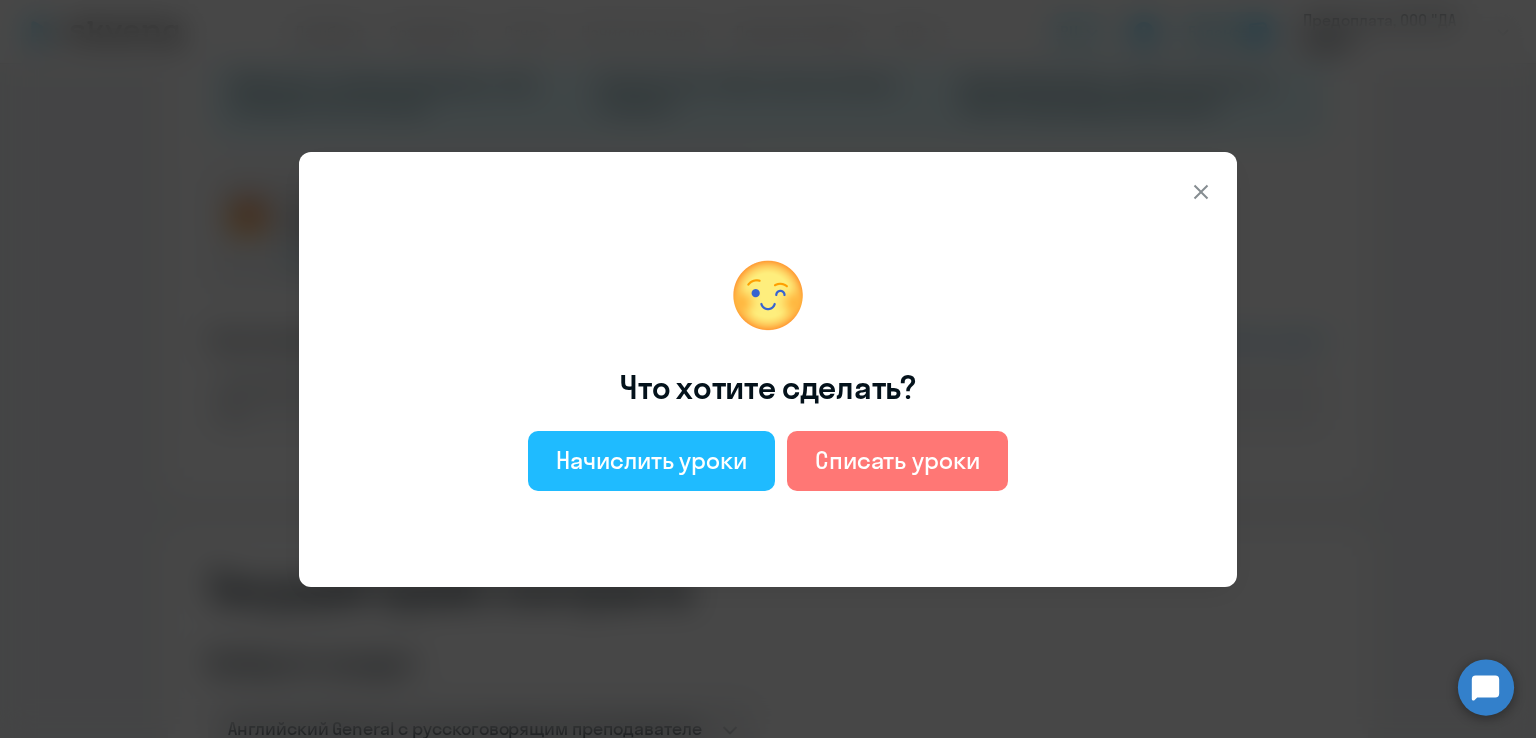 click on "Начислить уроки" at bounding box center [651, 460] 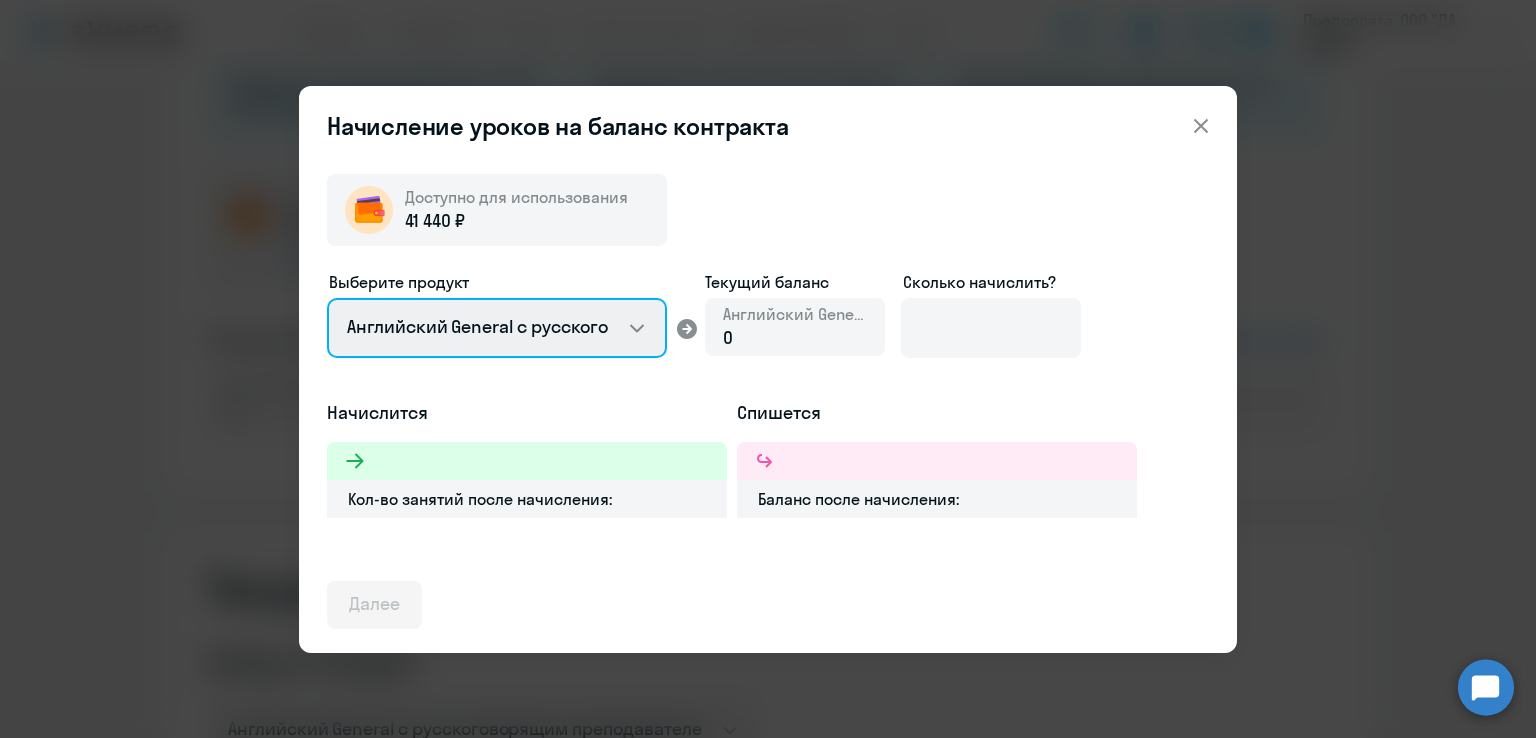 click on "Английский General с русскоговорящим преподавателем   Английский General с англоговорящим преподавателем   Премиум английский с русскоговорящим преподавателем   Talks 15 минутные разговоры на английском" at bounding box center [497, 328] 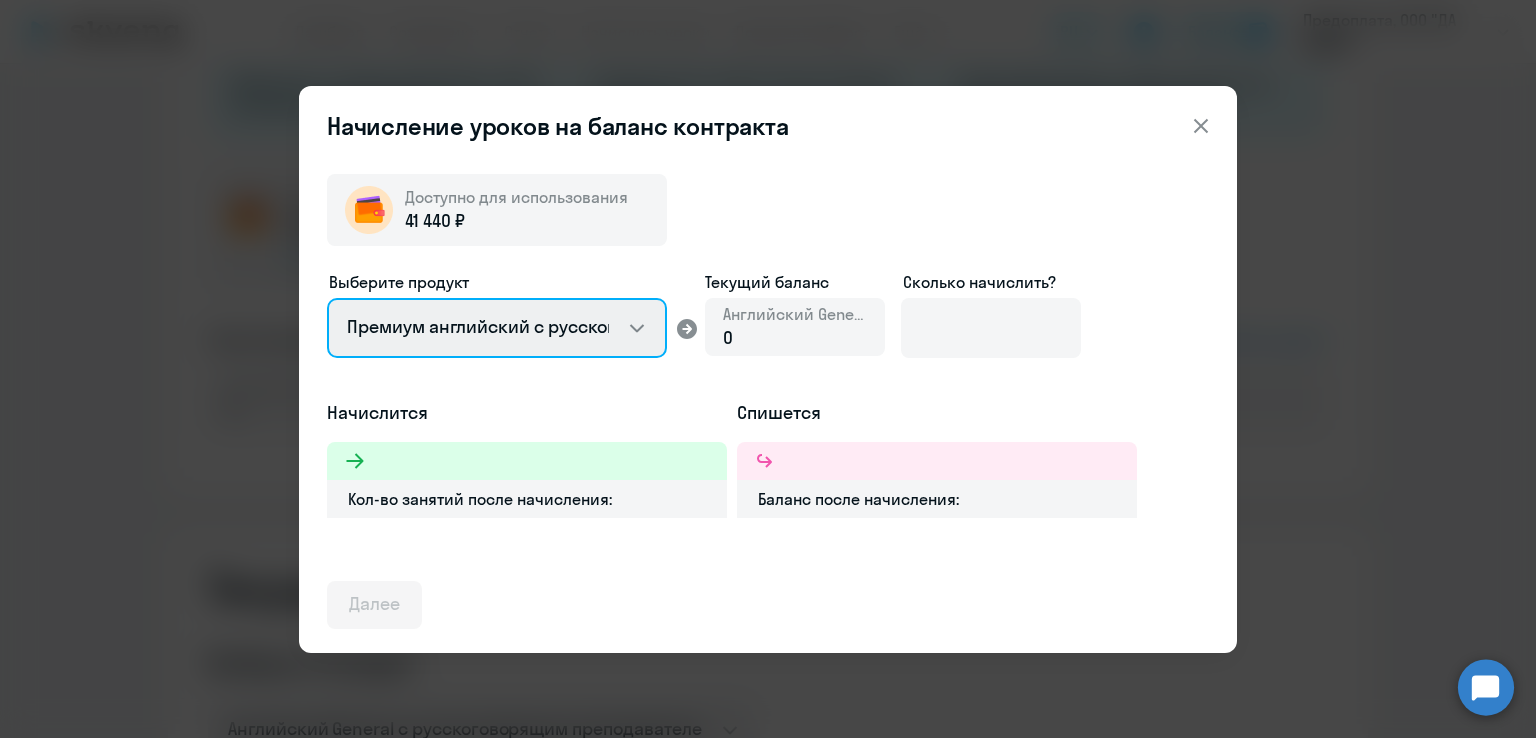 click on "Английский General с русскоговорящим преподавателем   Английский General с англоговорящим преподавателем   Премиум английский с русскоговорящим преподавателем   Talks 15 минутные разговоры на английском" at bounding box center [497, 328] 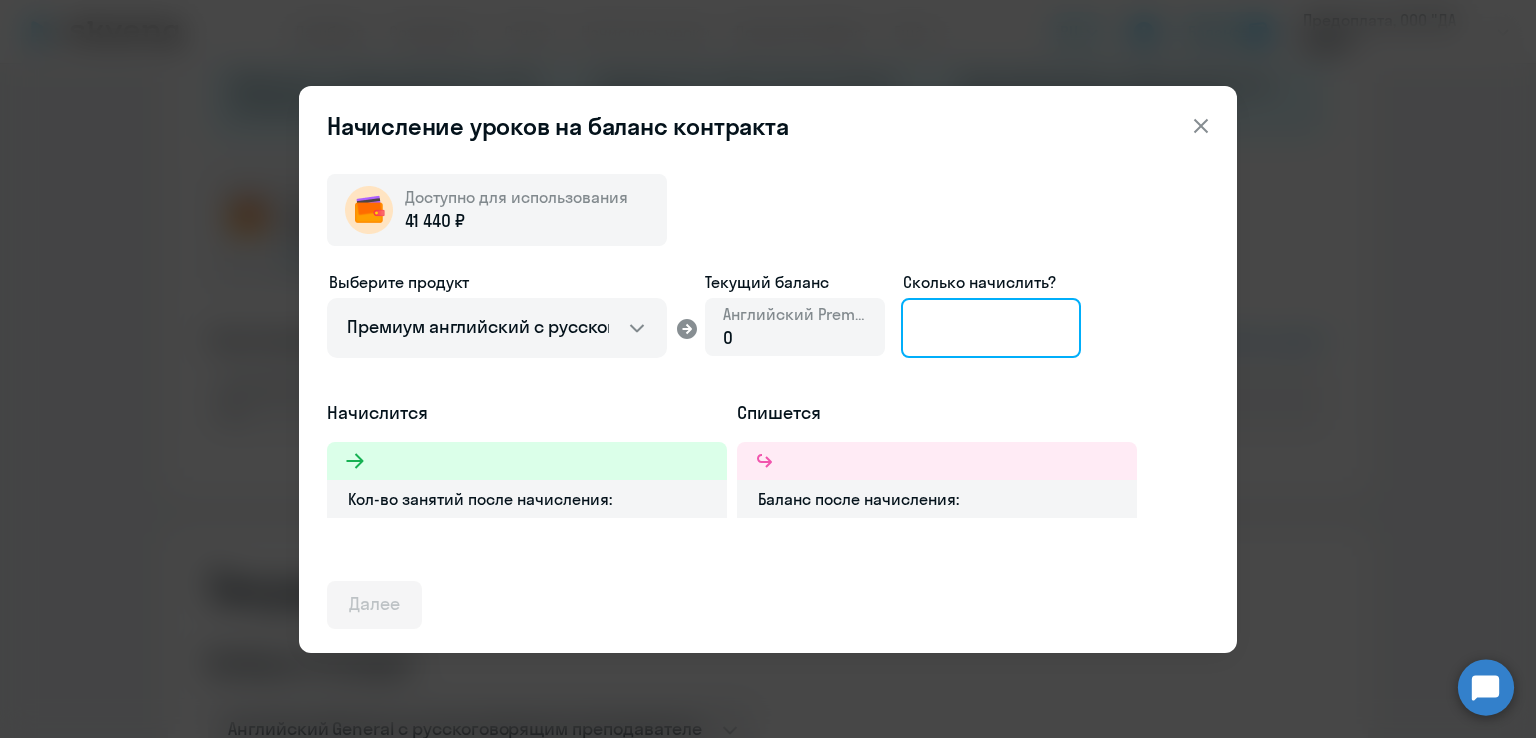 click 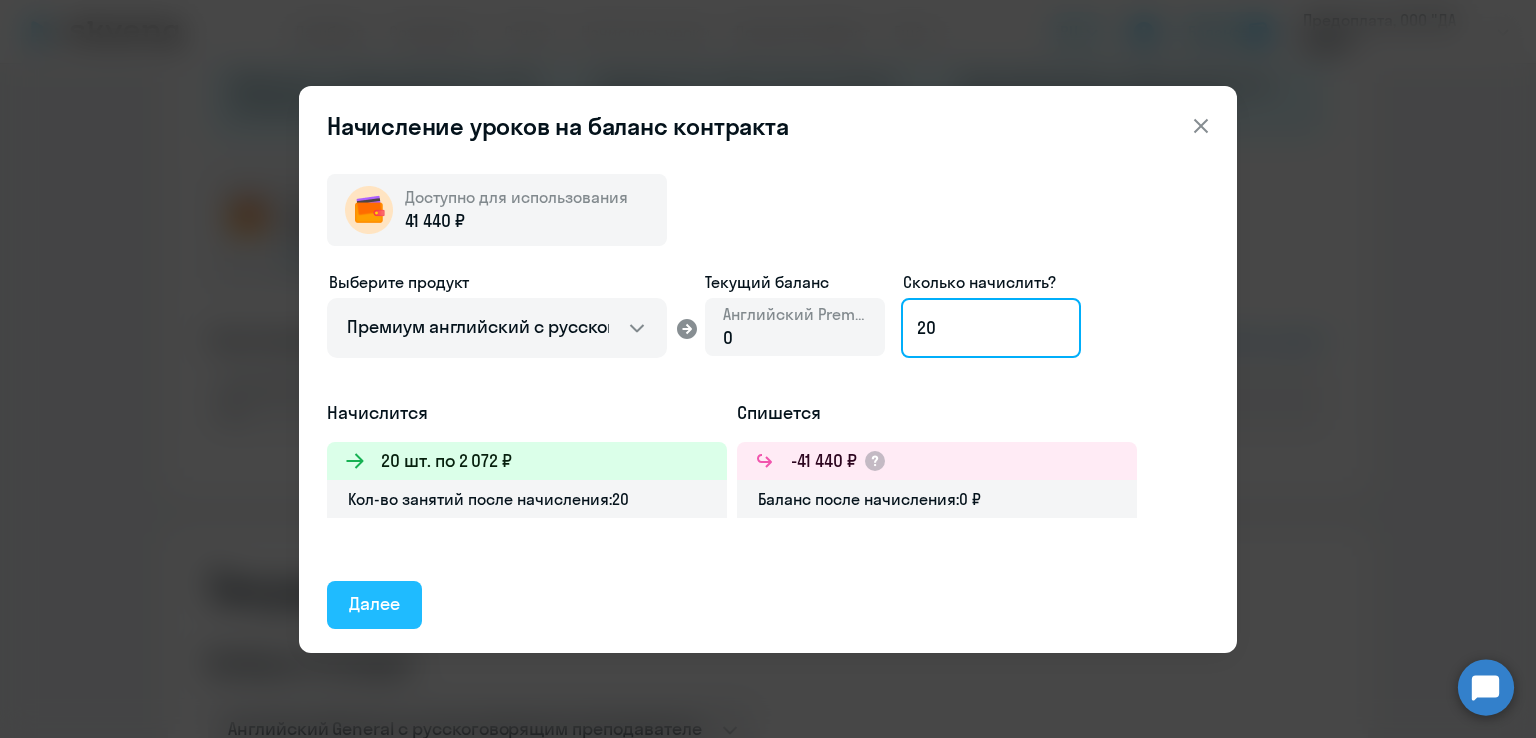 type on "20" 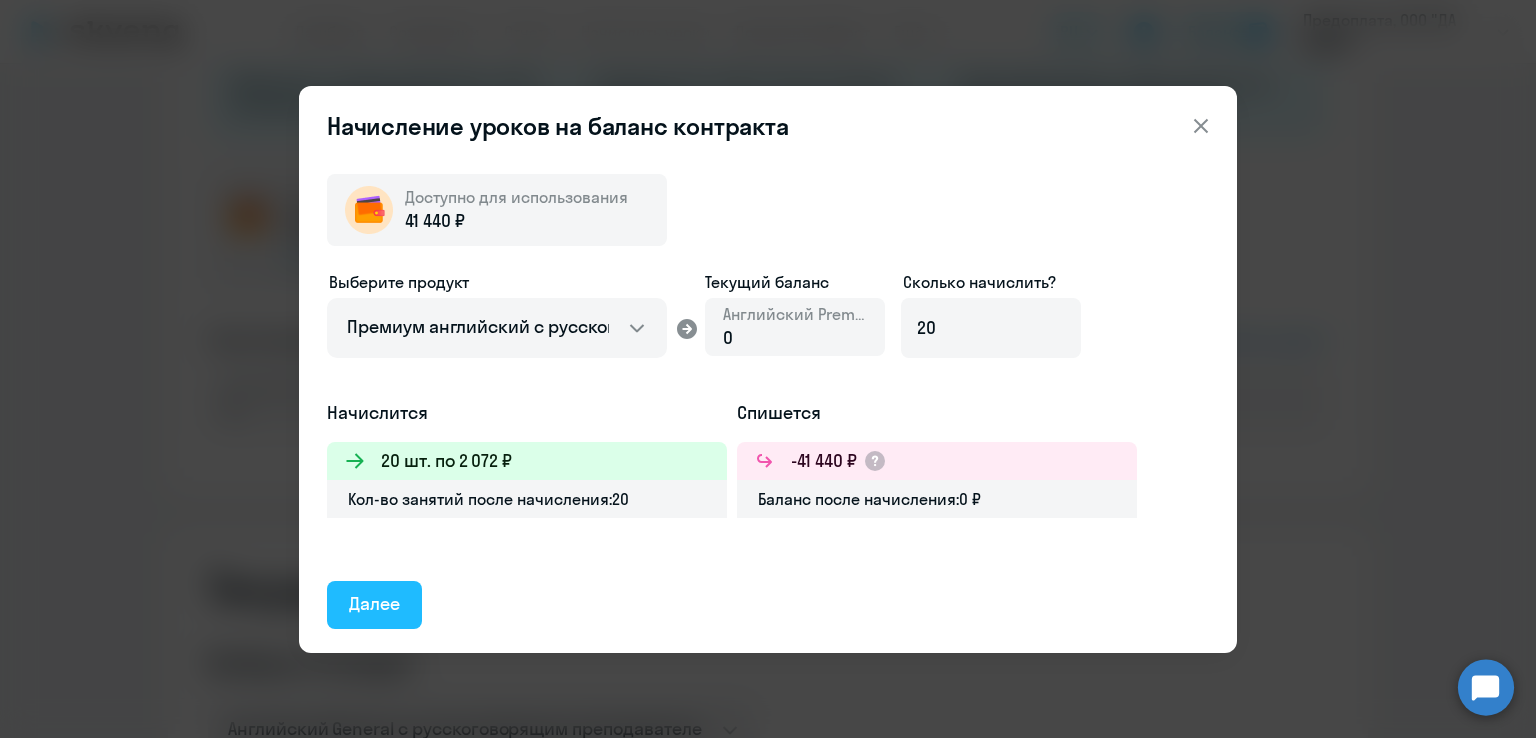 click on "Далее" 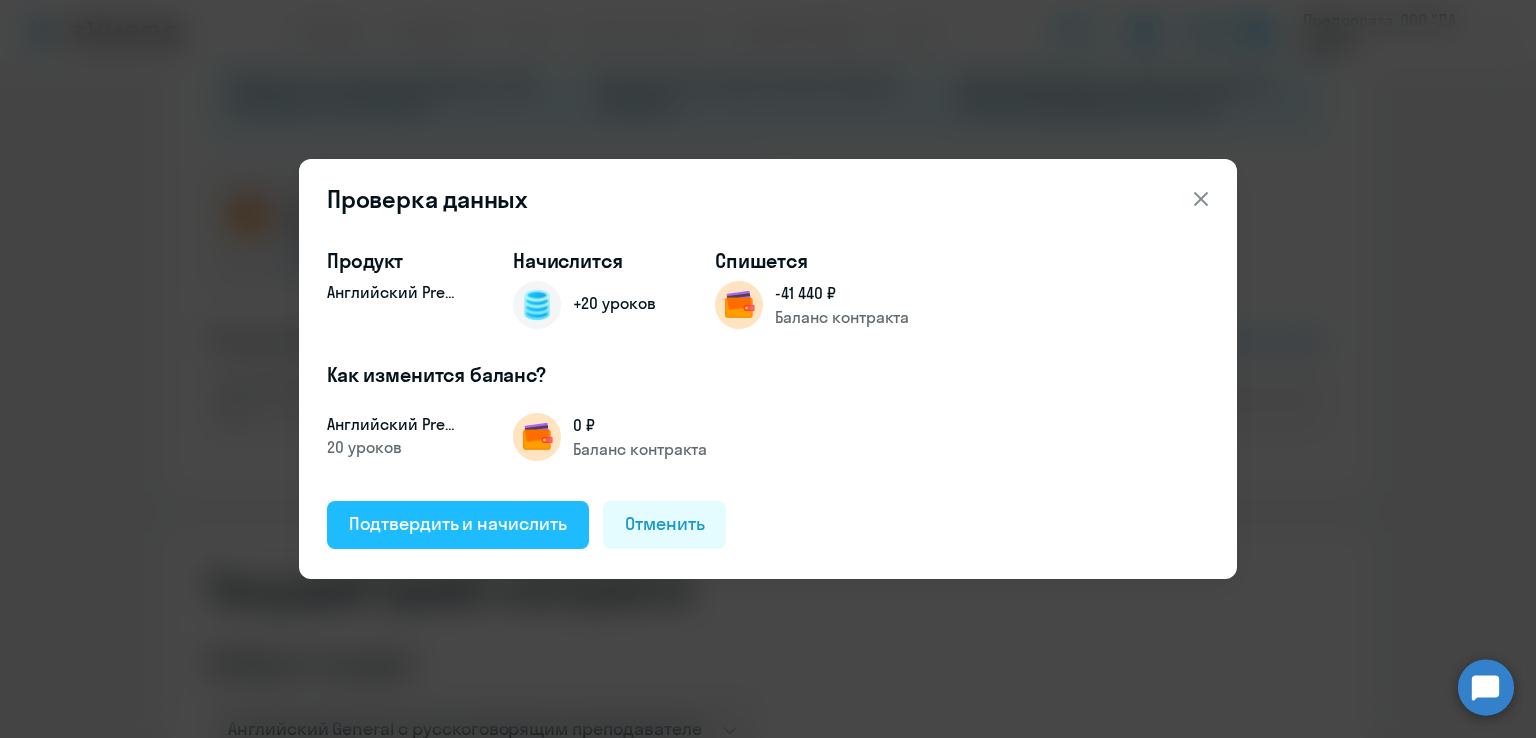 click on "Подтвердить и начислить" at bounding box center [458, 524] 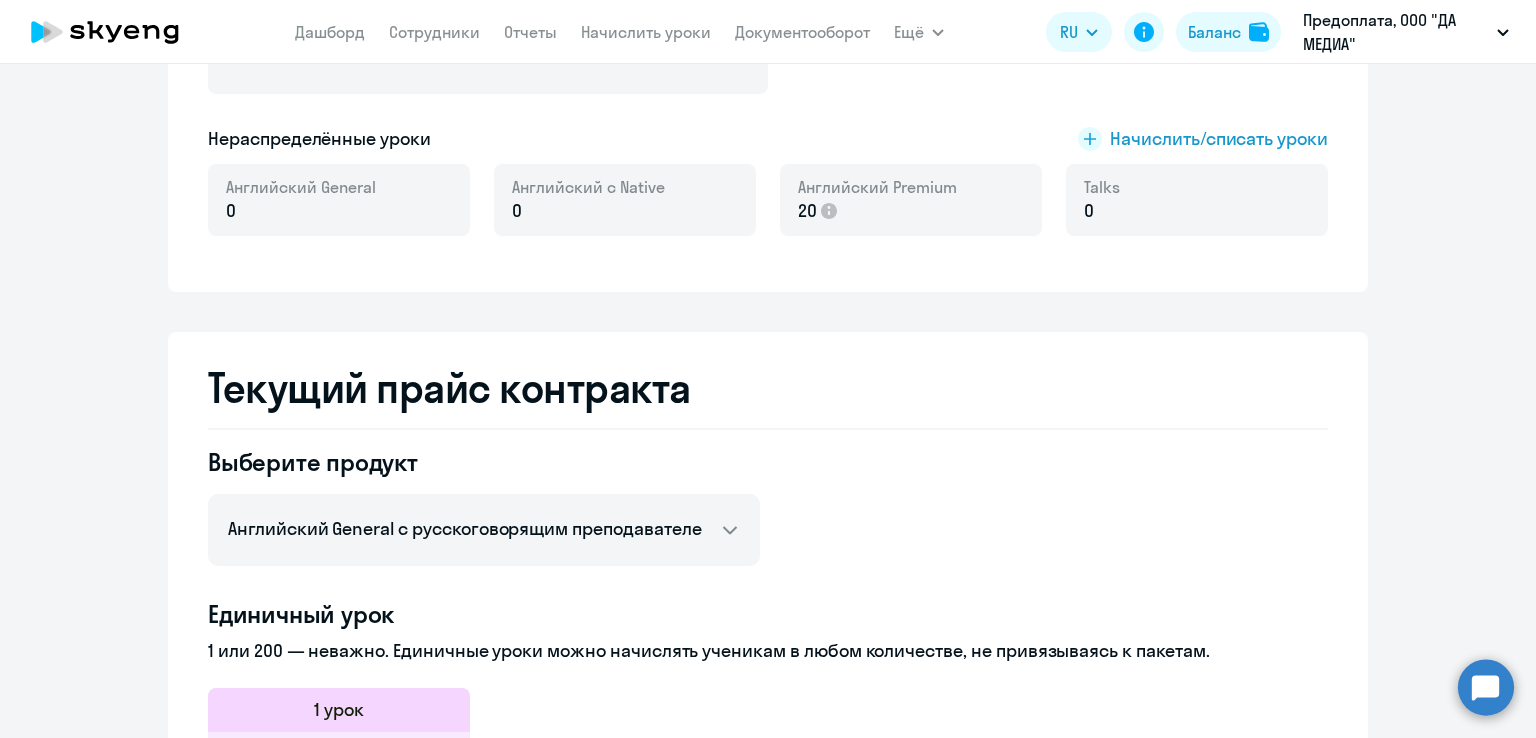 scroll, scrollTop: 0, scrollLeft: 0, axis: both 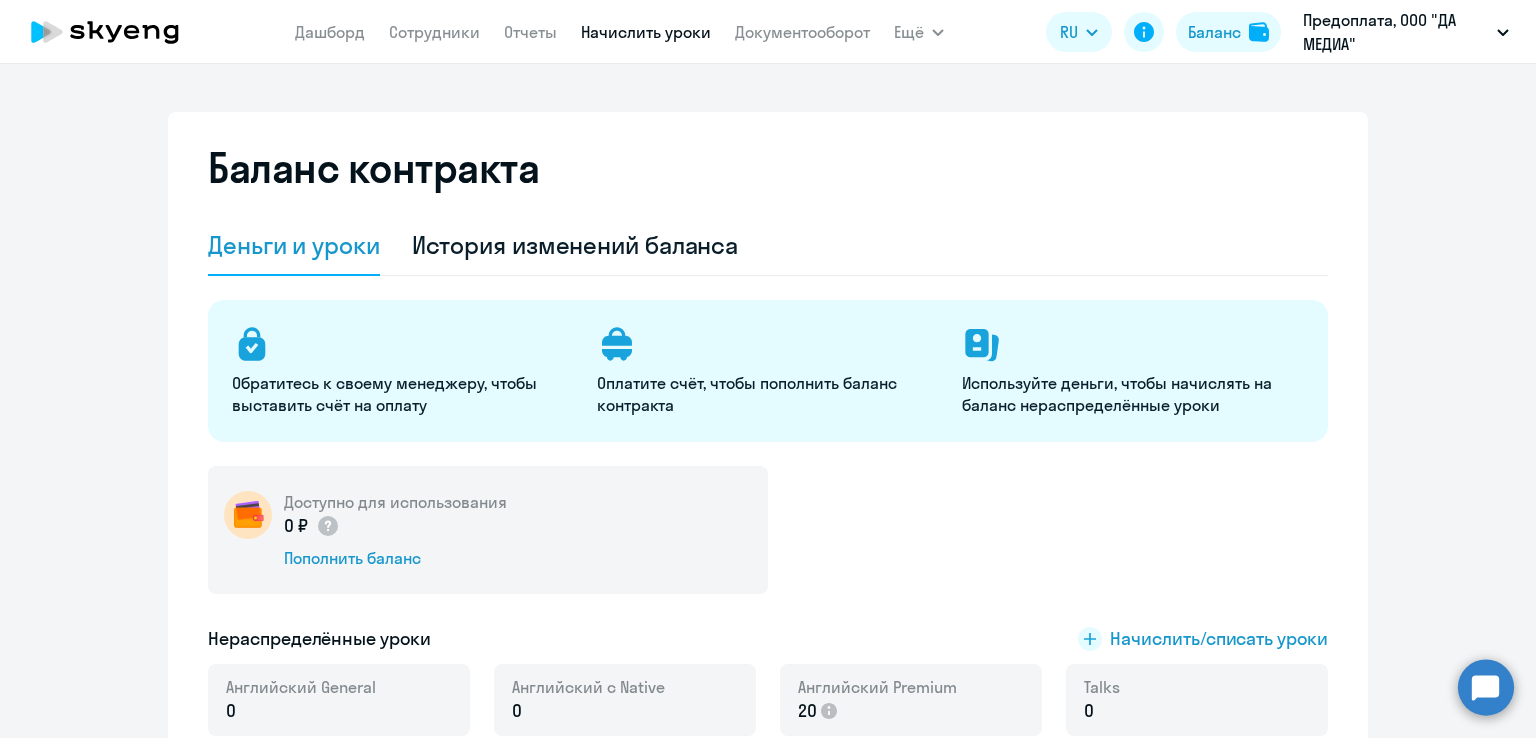 click on "Начислить уроки" at bounding box center (646, 32) 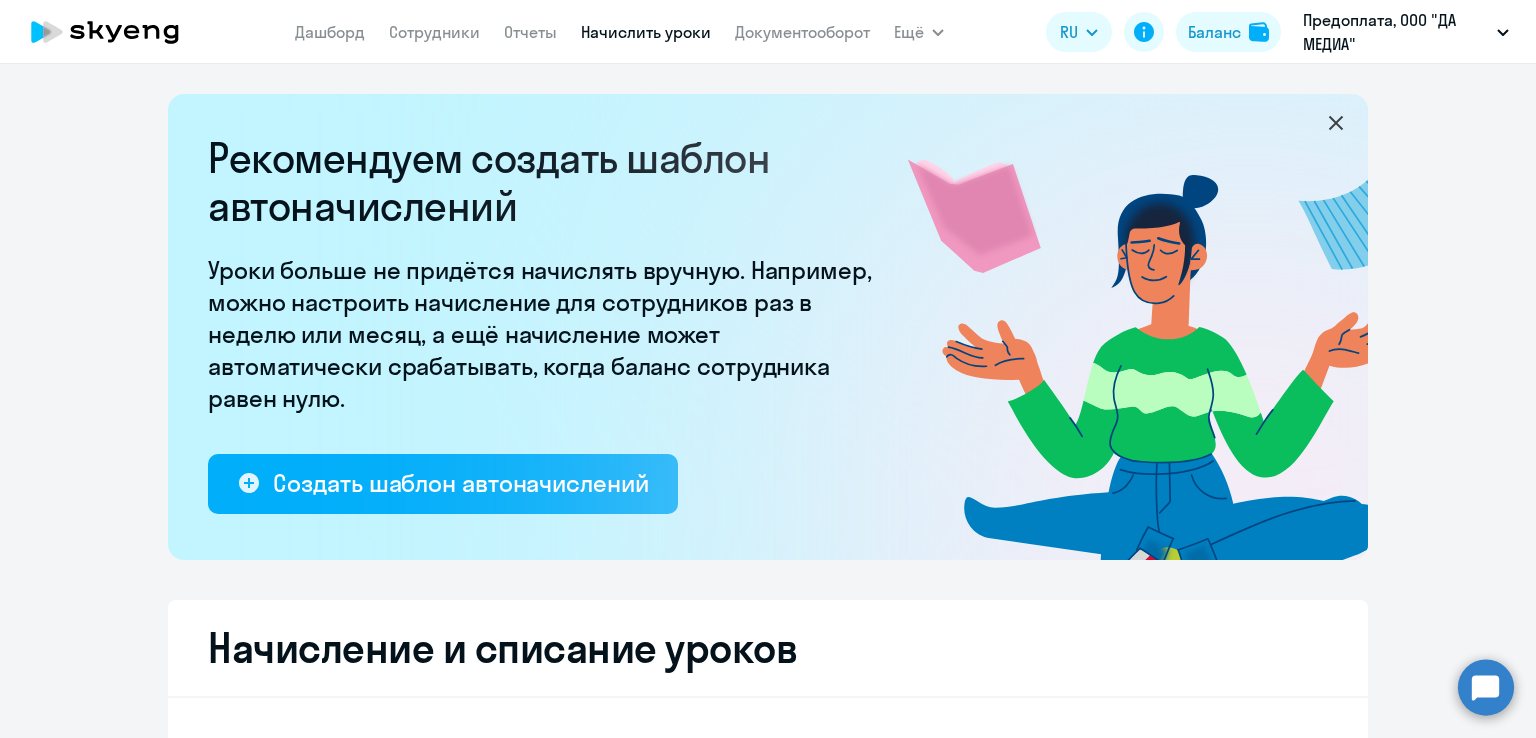 select on "10" 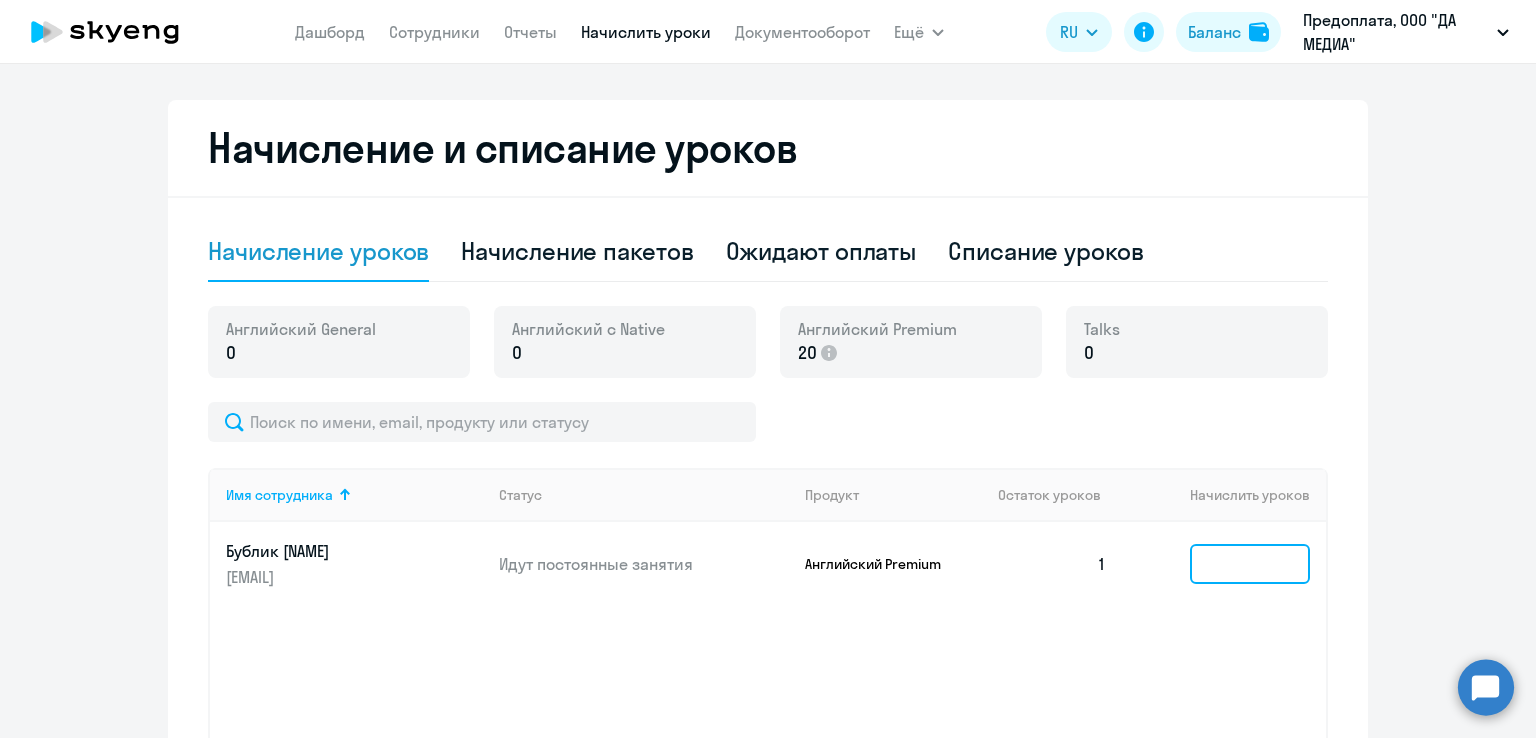 click 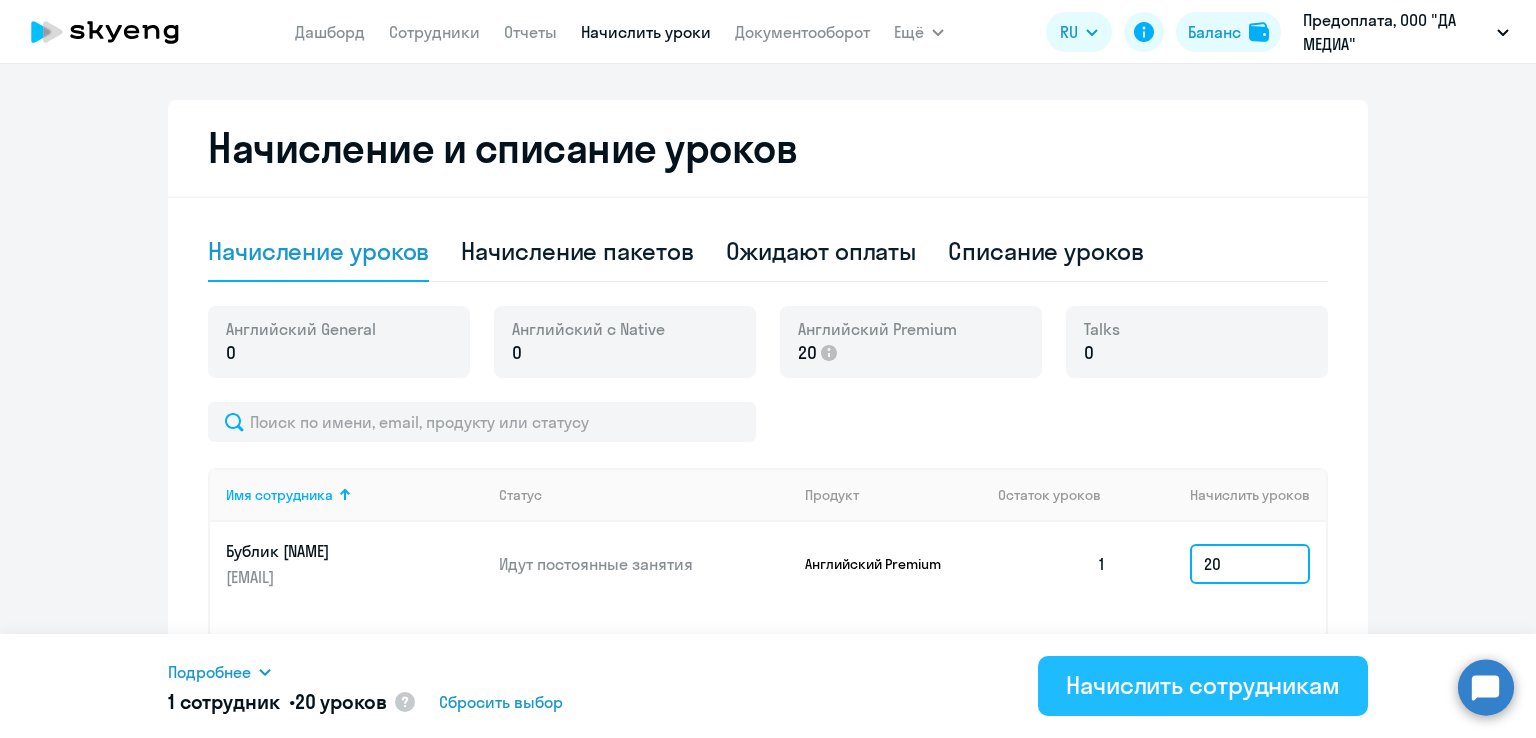 type on "20" 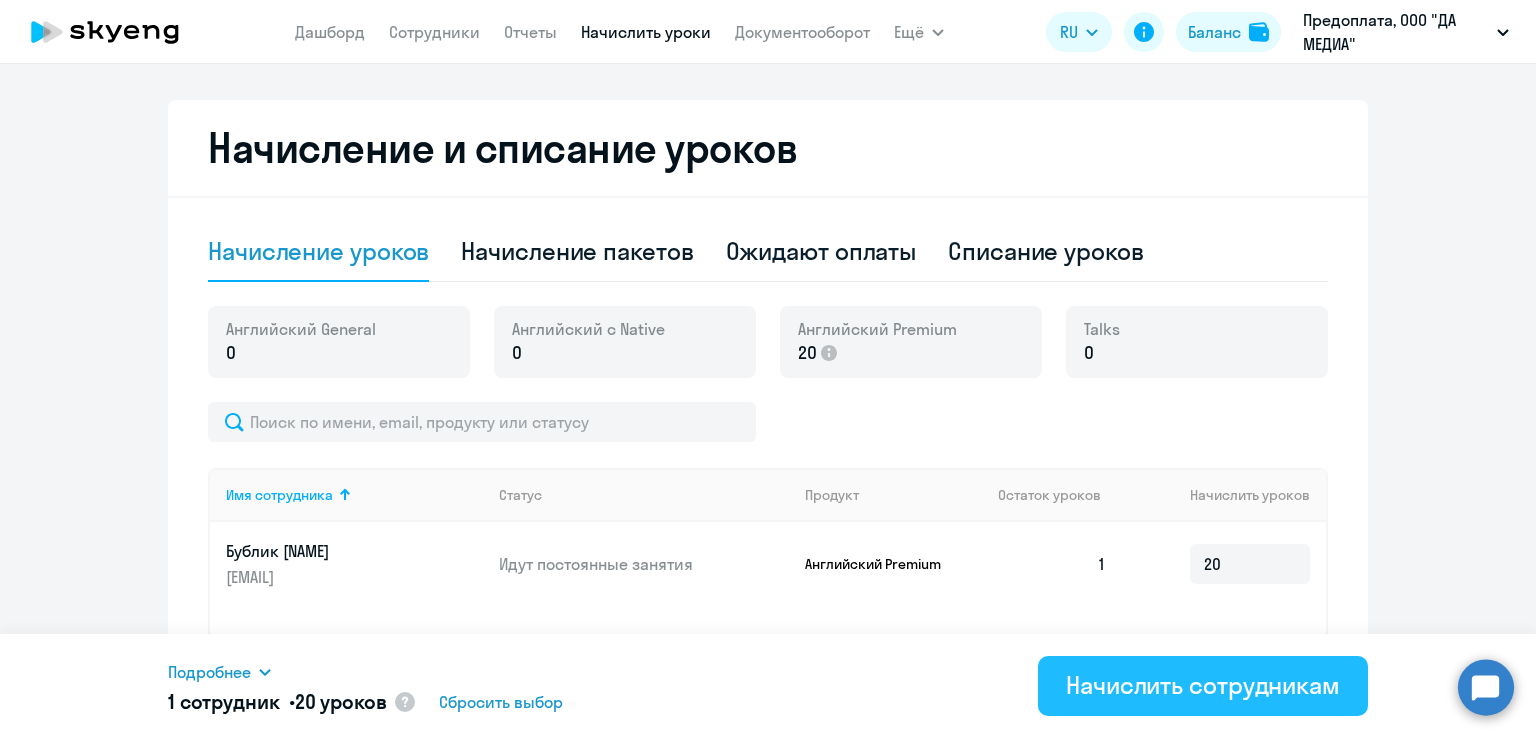 click on "Начислить сотрудникам" at bounding box center [1203, 685] 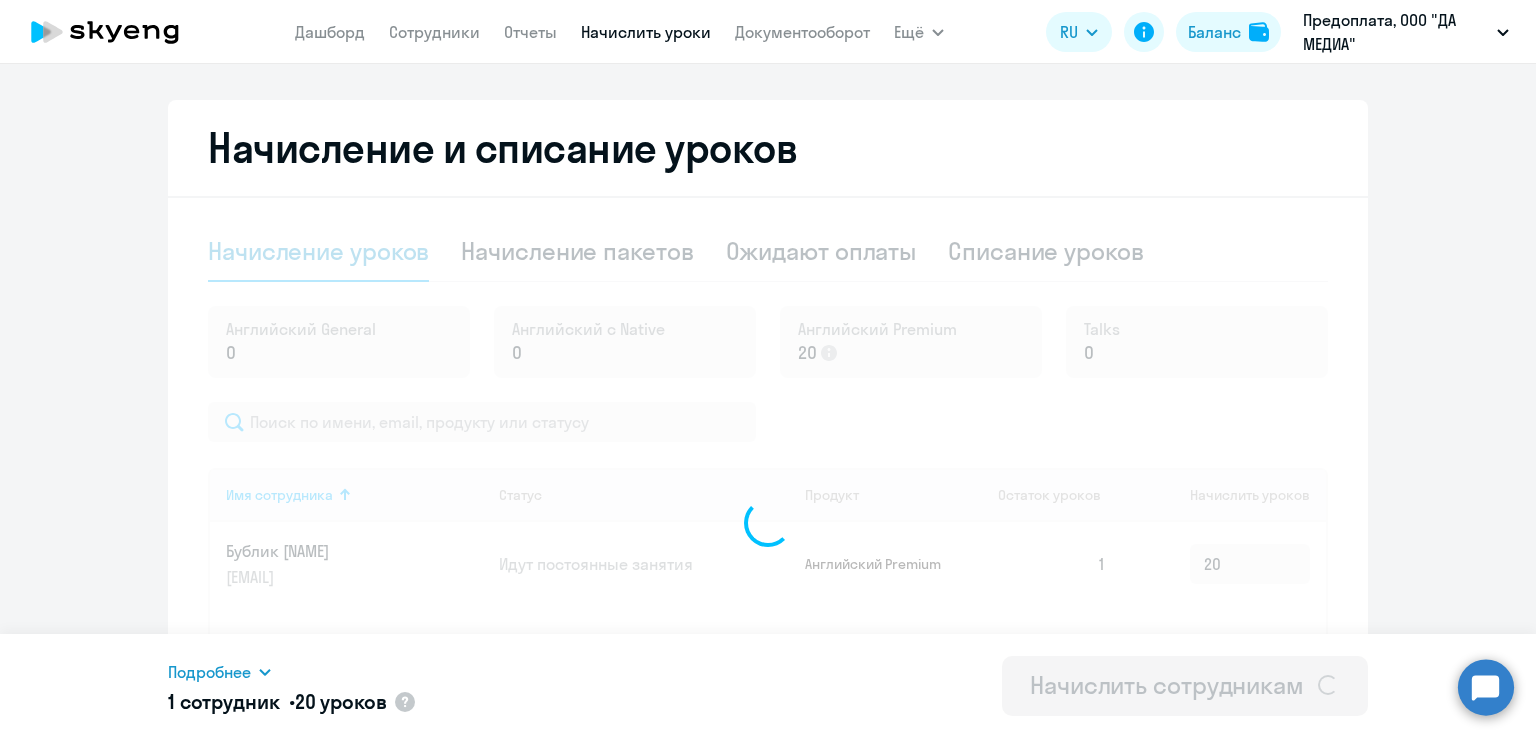 type 